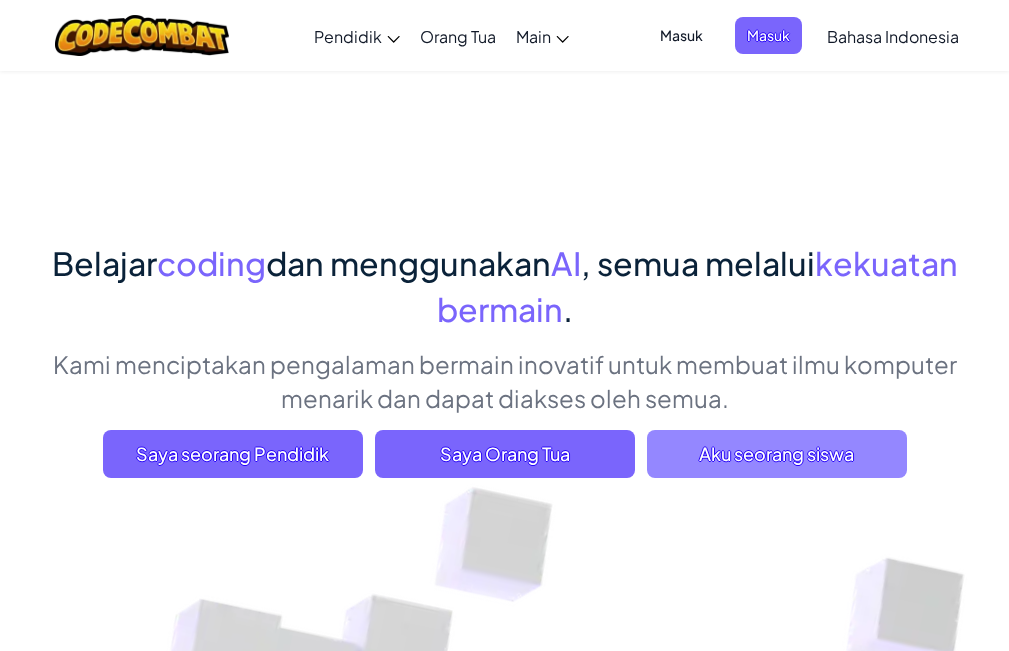 click on "Aku seorang siswa" at bounding box center (777, 454) 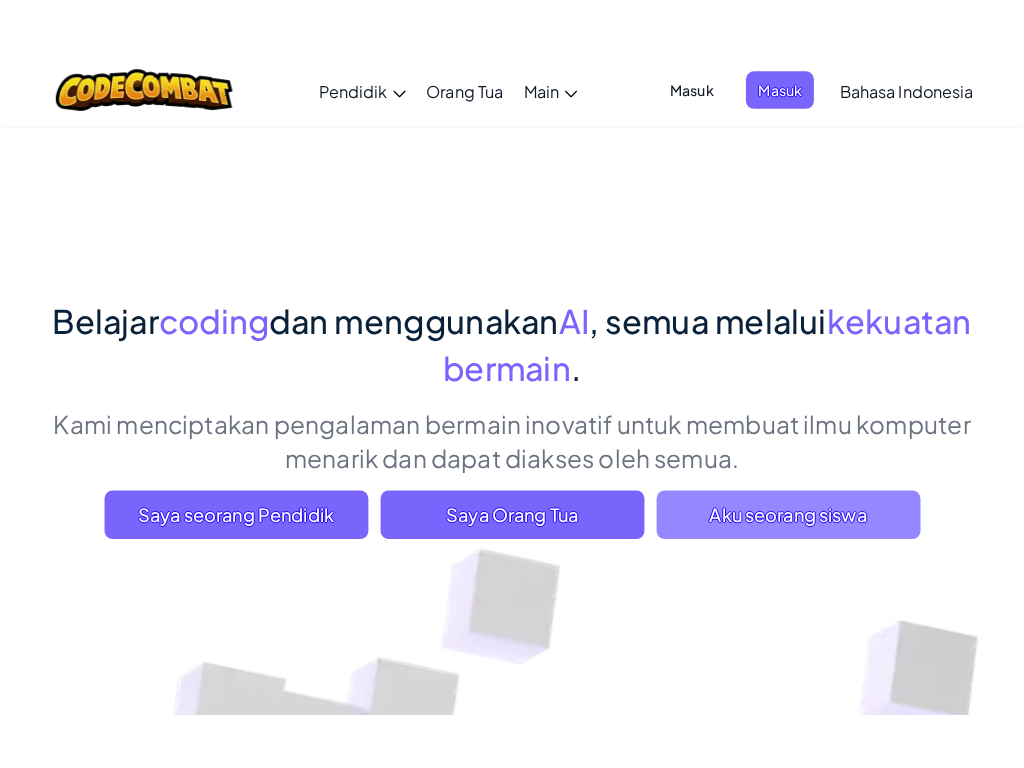 scroll, scrollTop: 0, scrollLeft: 0, axis: both 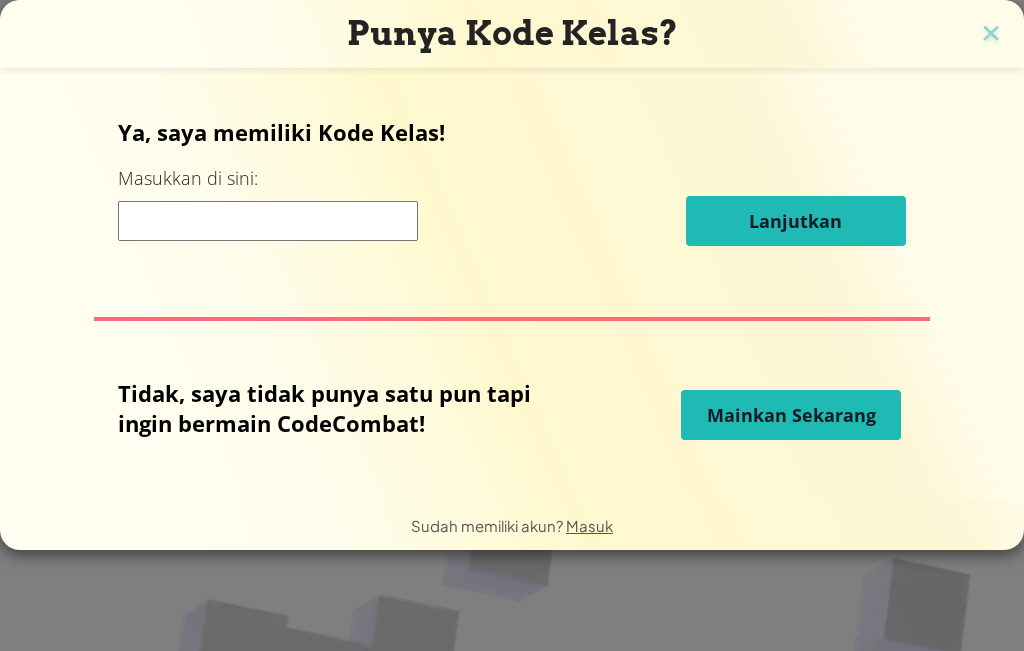 click on "Mainkan Sekarang" at bounding box center (791, 415) 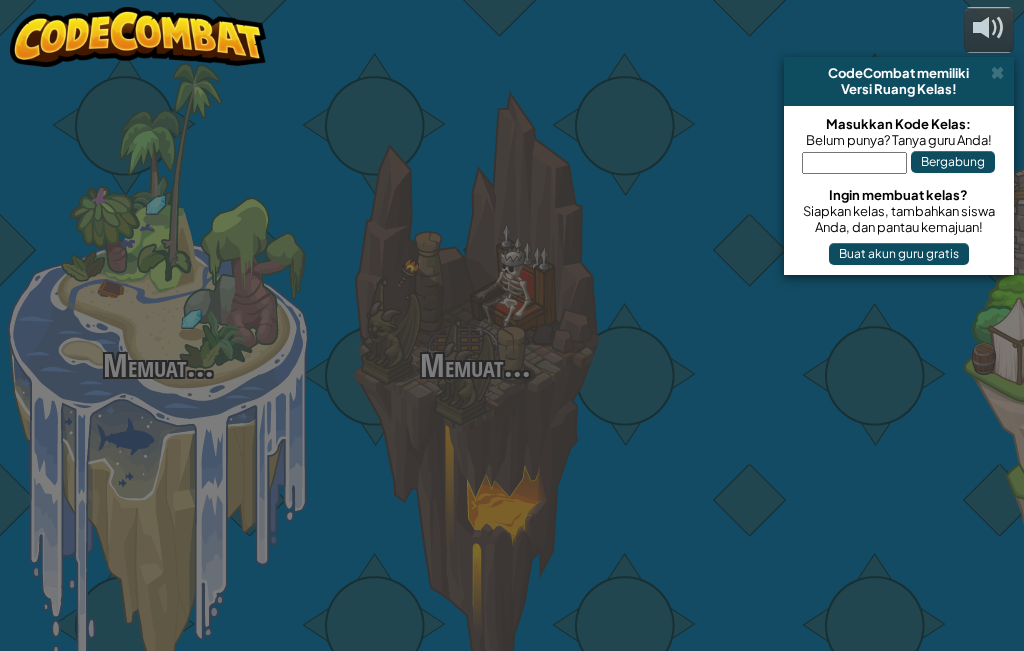 select on "id" 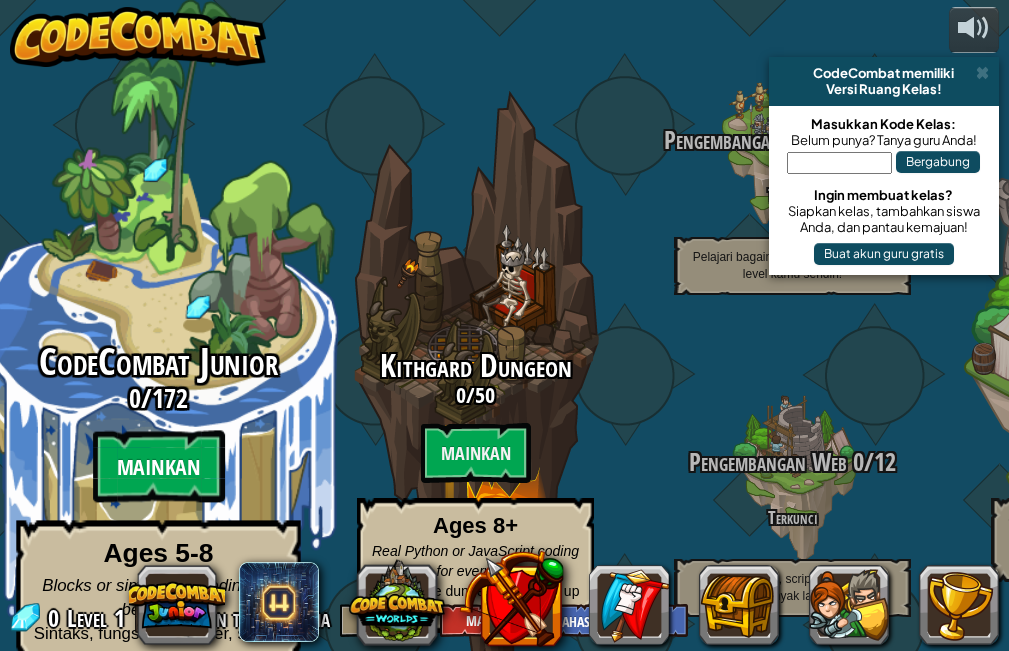 click on "Mainkan" at bounding box center (158, 467) 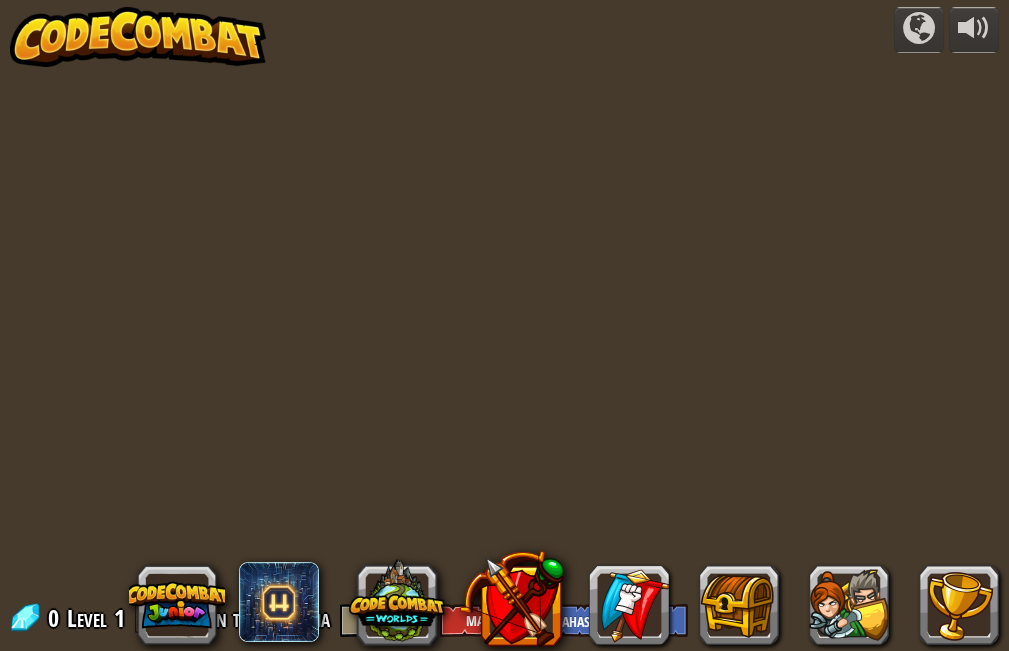 select on "id" 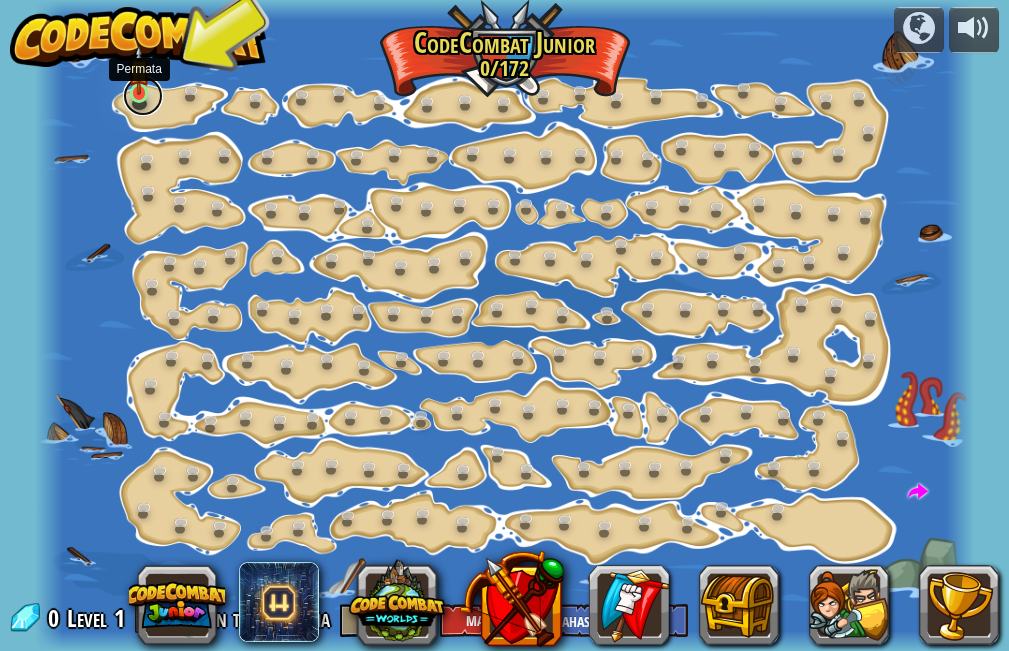 click at bounding box center (143, 96) 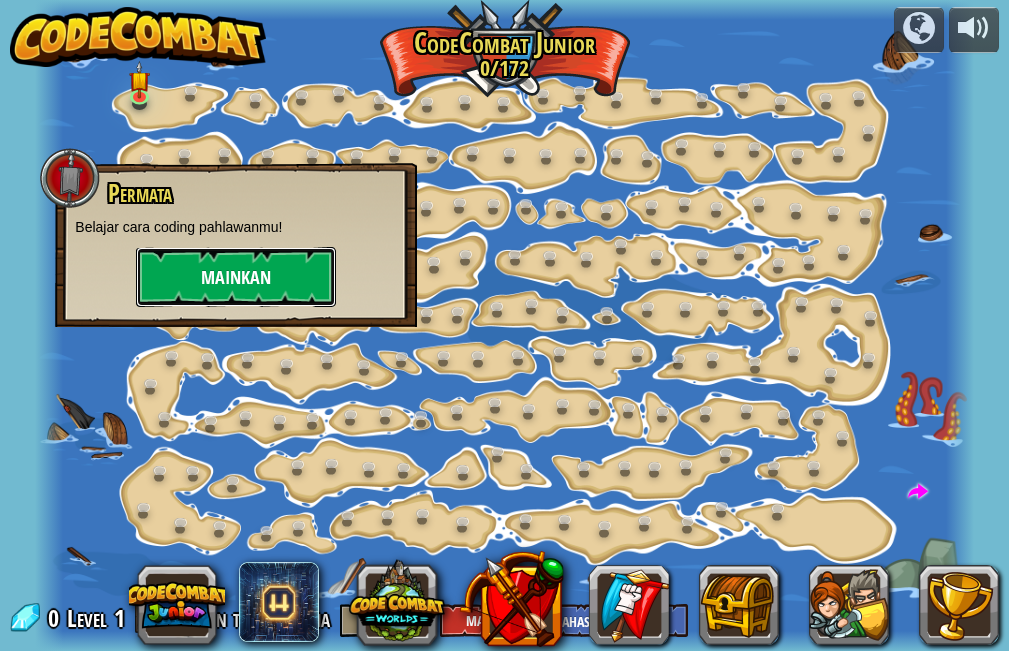 click on "Mainkan" at bounding box center (236, 277) 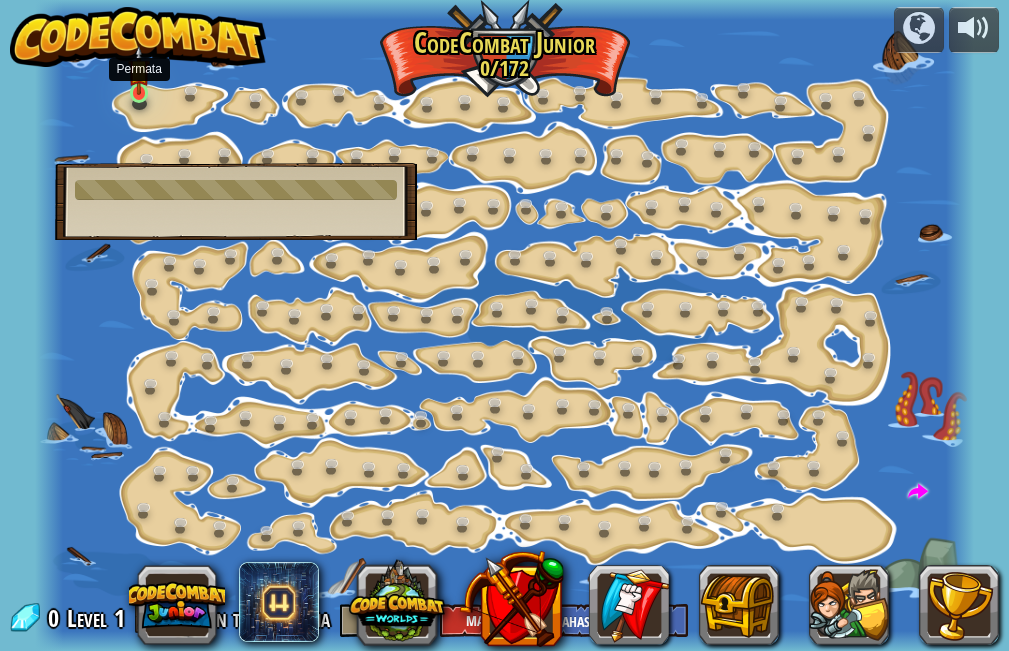 click at bounding box center (139, 70) 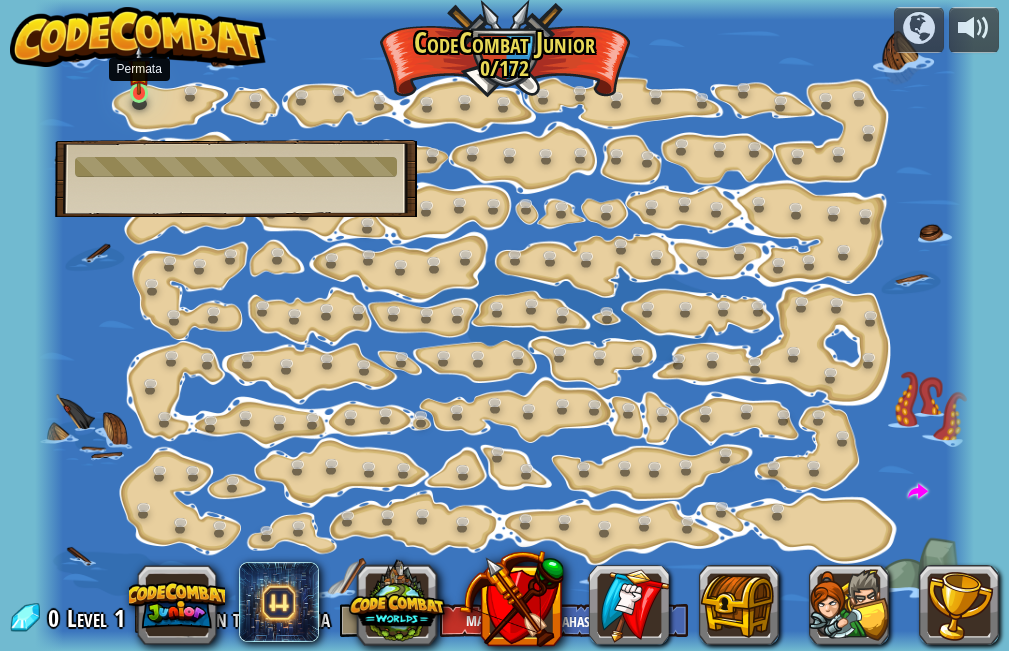 click at bounding box center (139, 70) 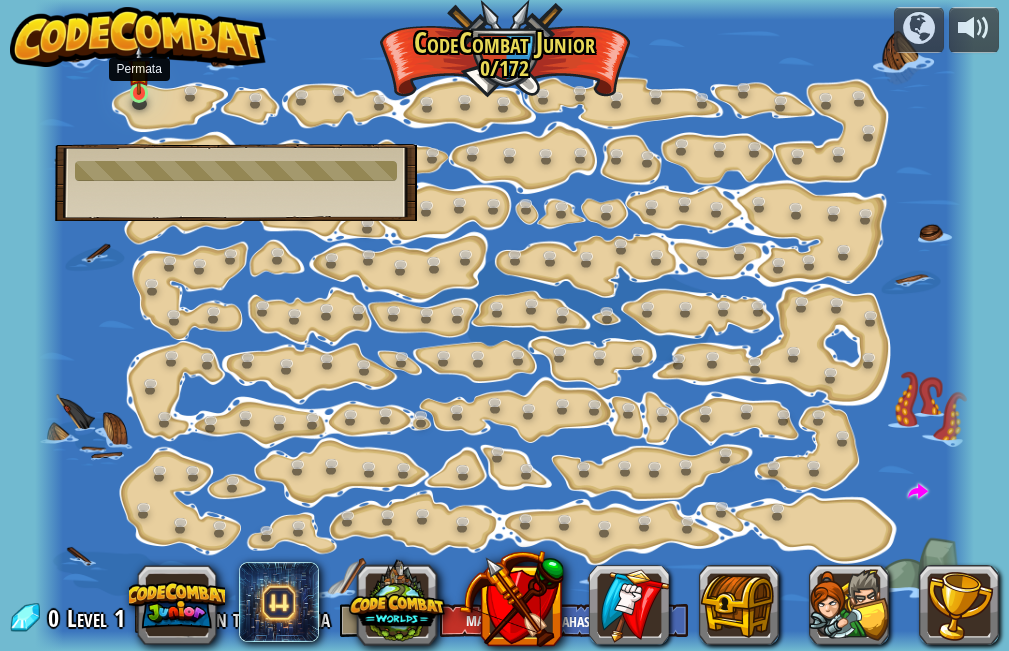 click at bounding box center [139, 70] 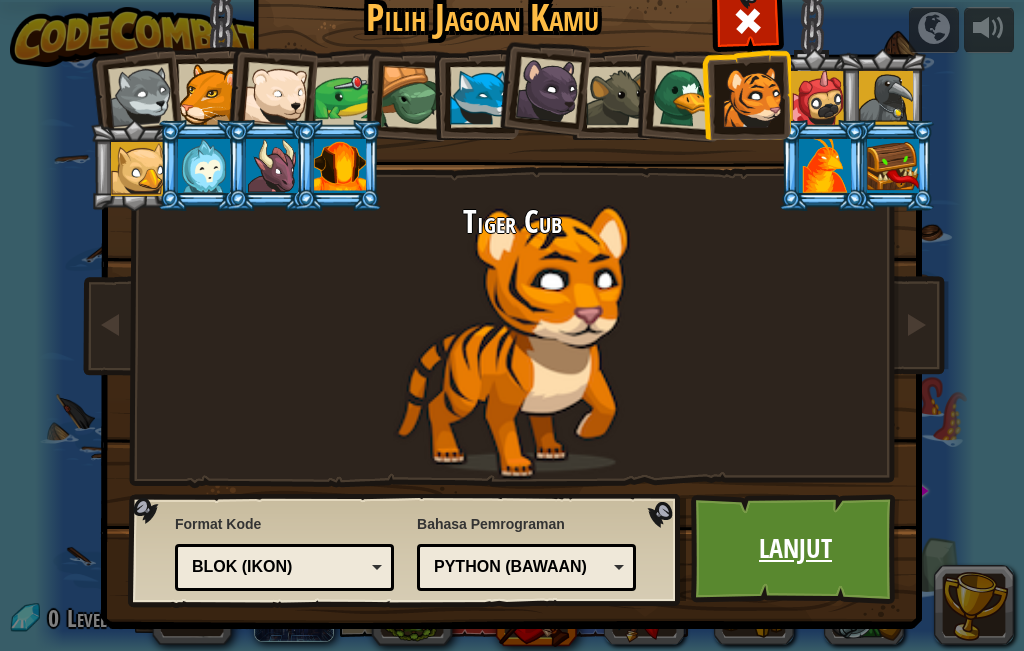 click on "Lanjut" at bounding box center [795, 549] 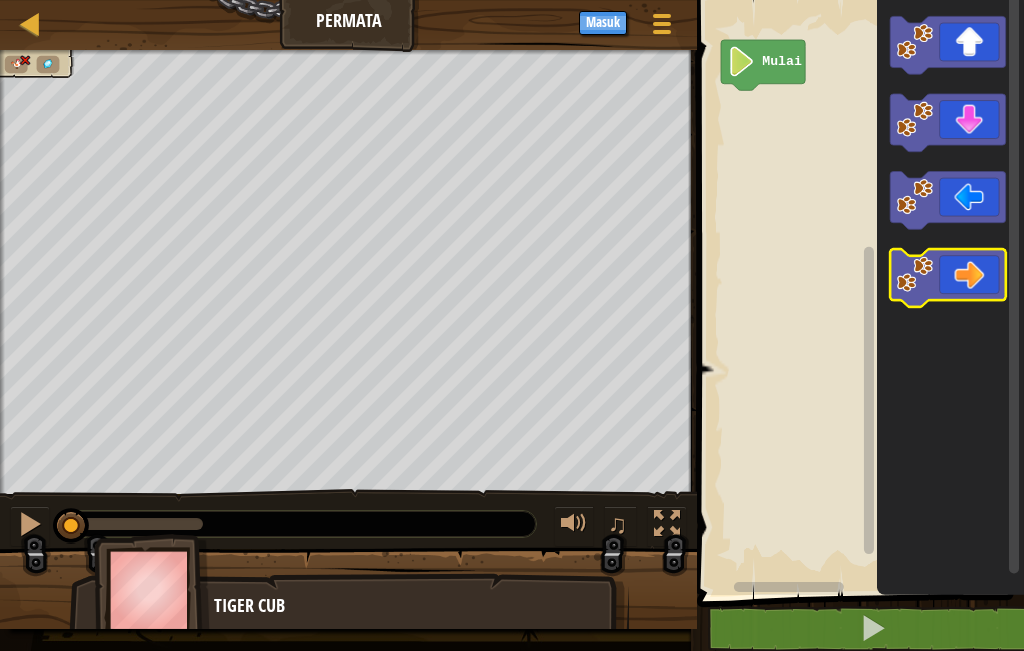 click on "Mulai" at bounding box center [857, 292] 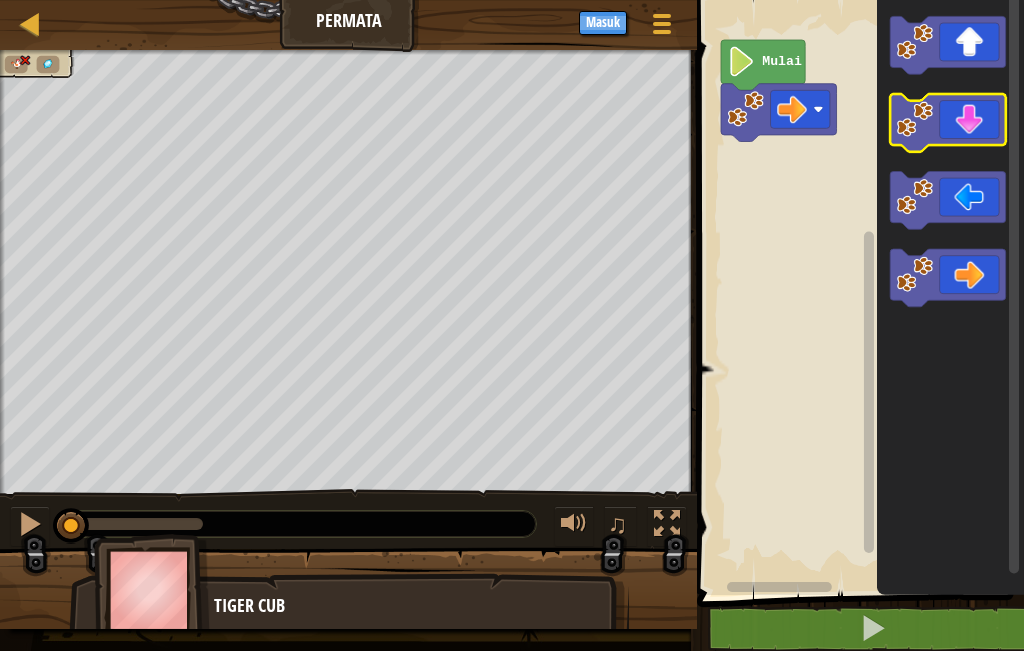 click on "Mulai" at bounding box center (857, 292) 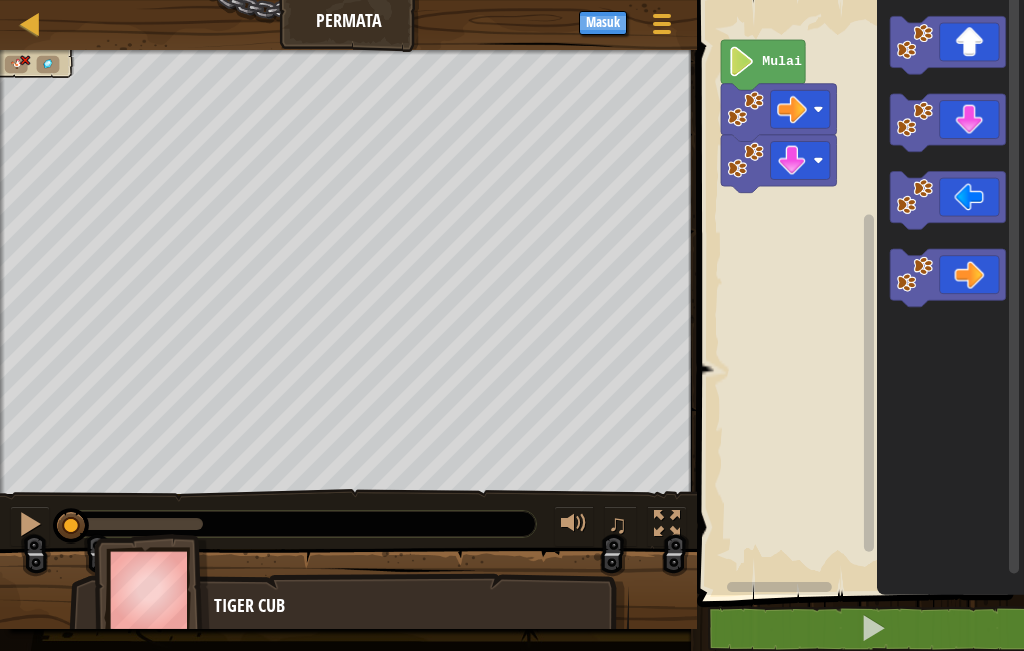 click 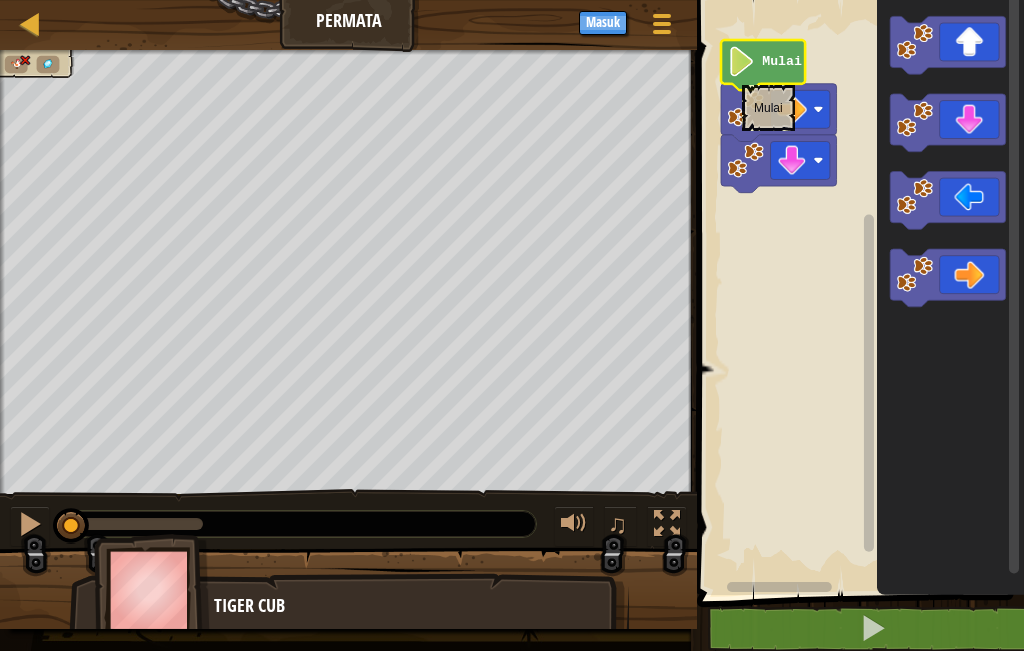 click on "Mulai" at bounding box center [768, 108] 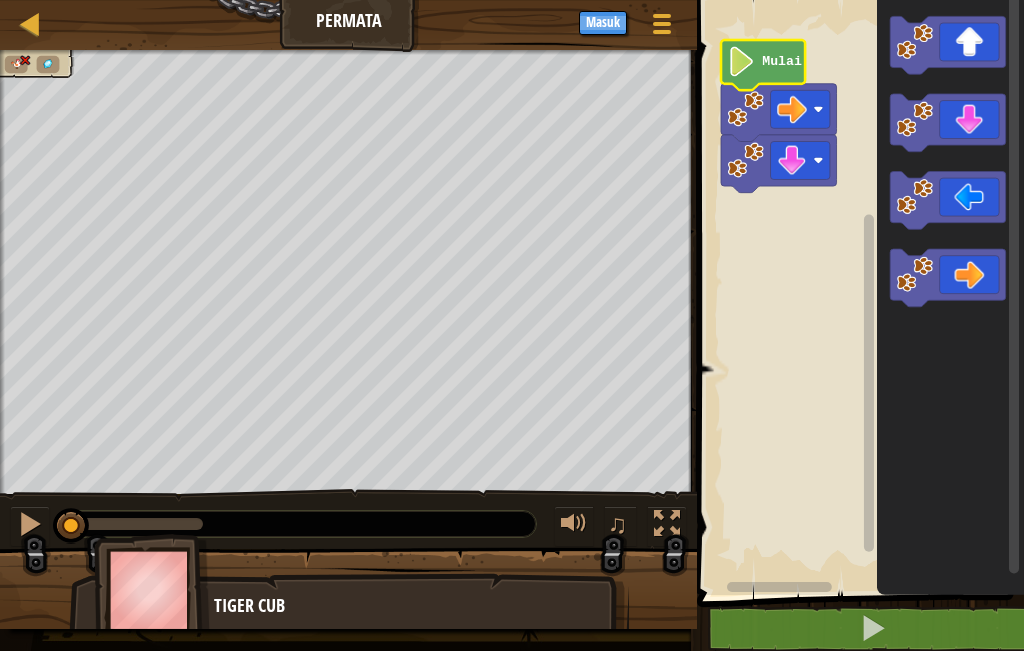 click 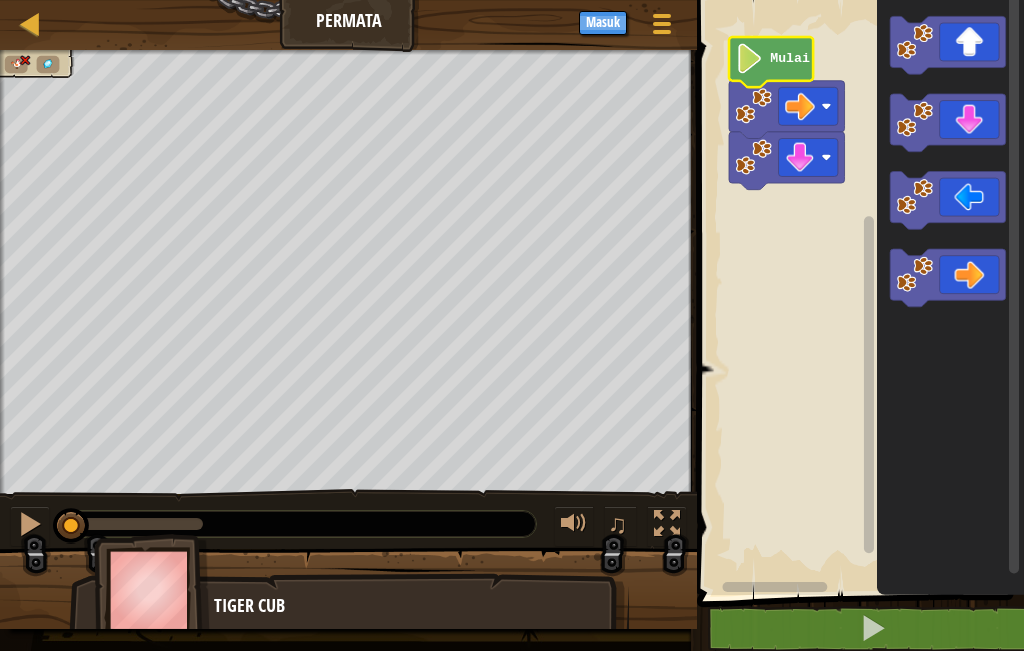 click 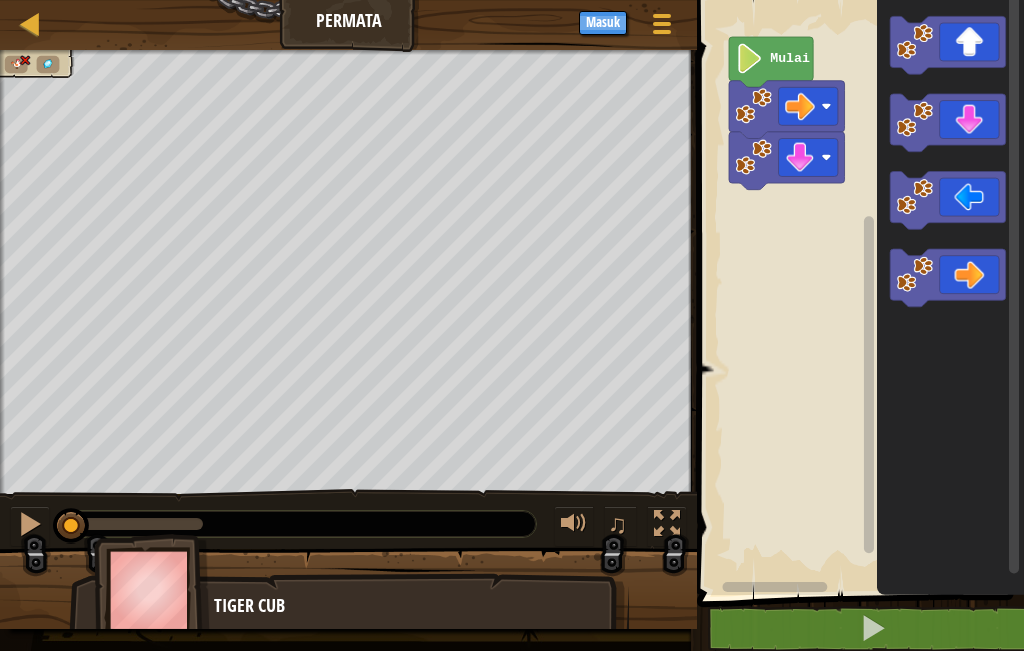 click 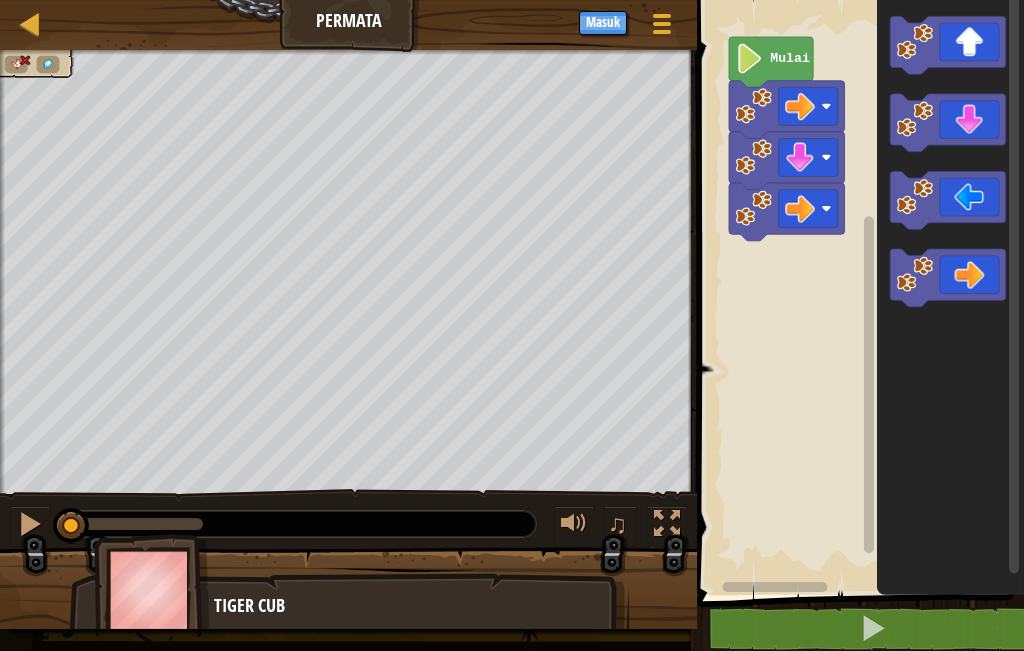 click 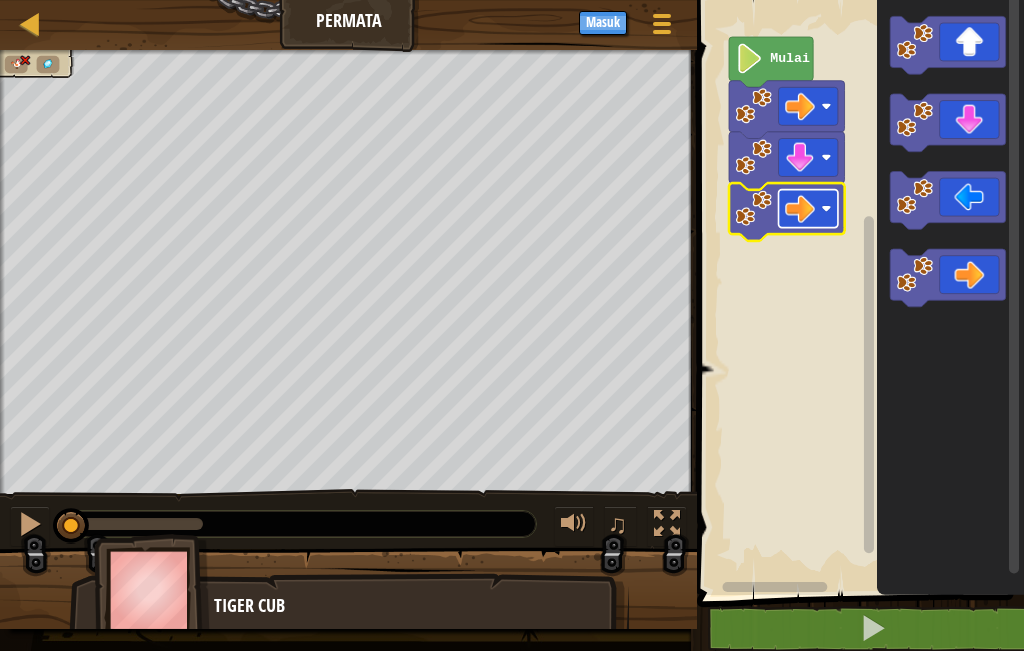 click 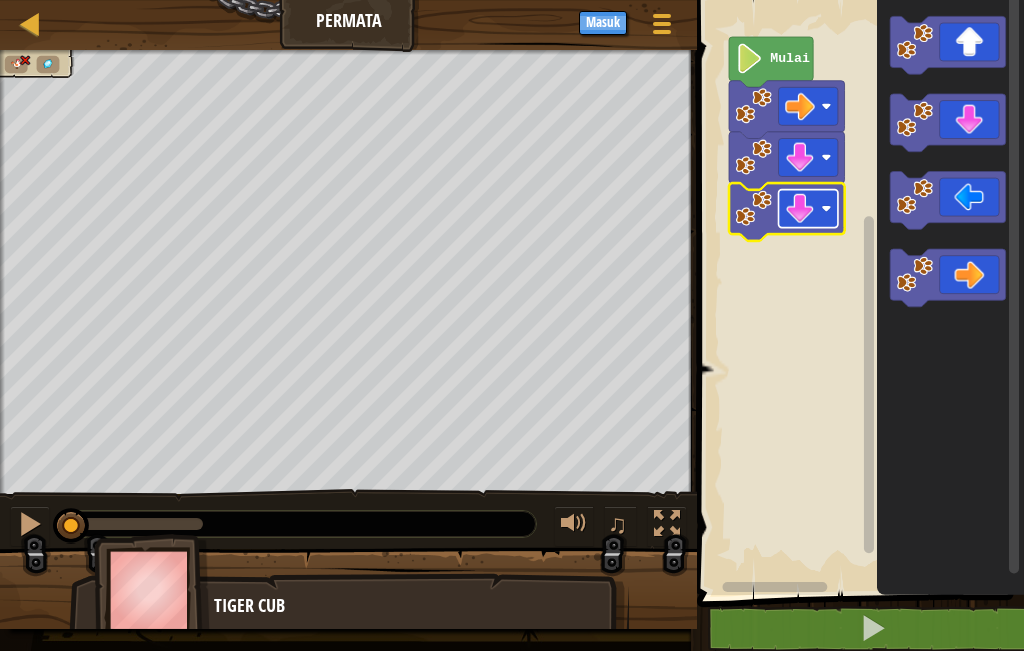 click 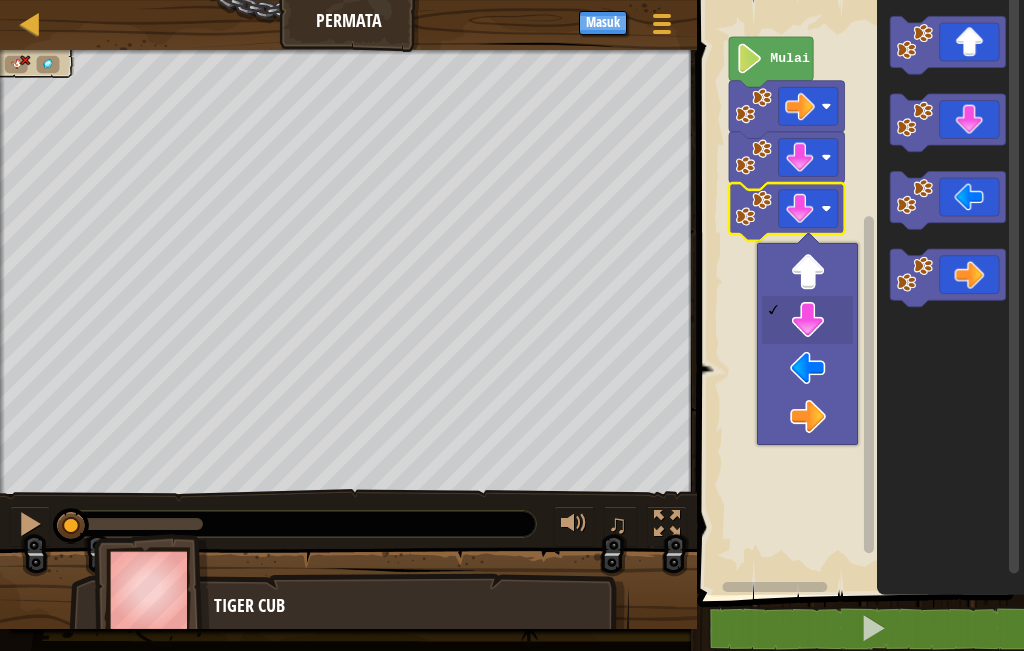 click 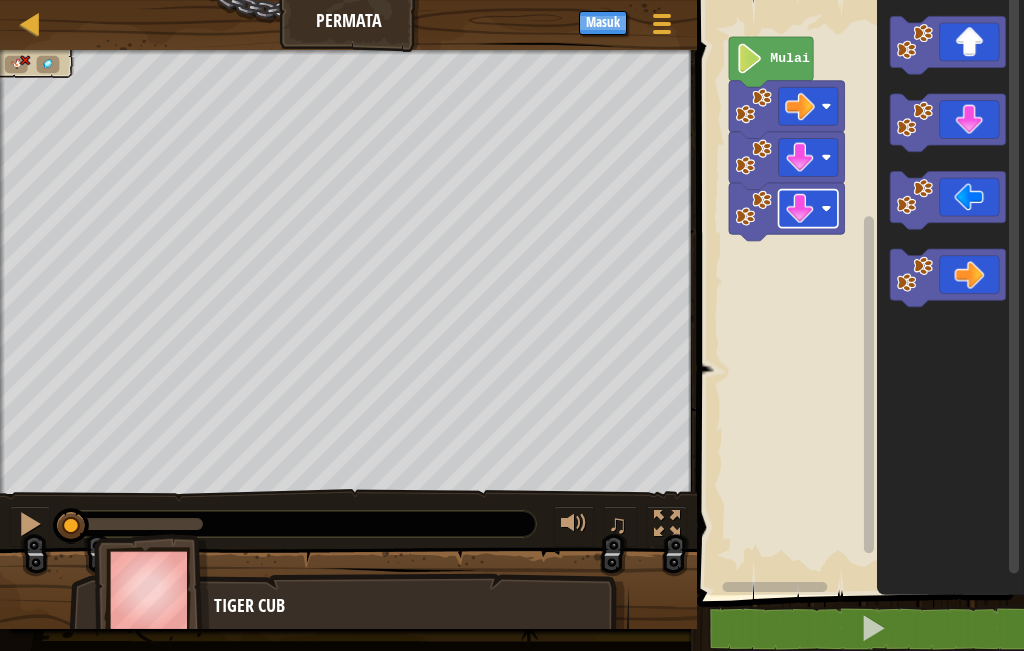 click 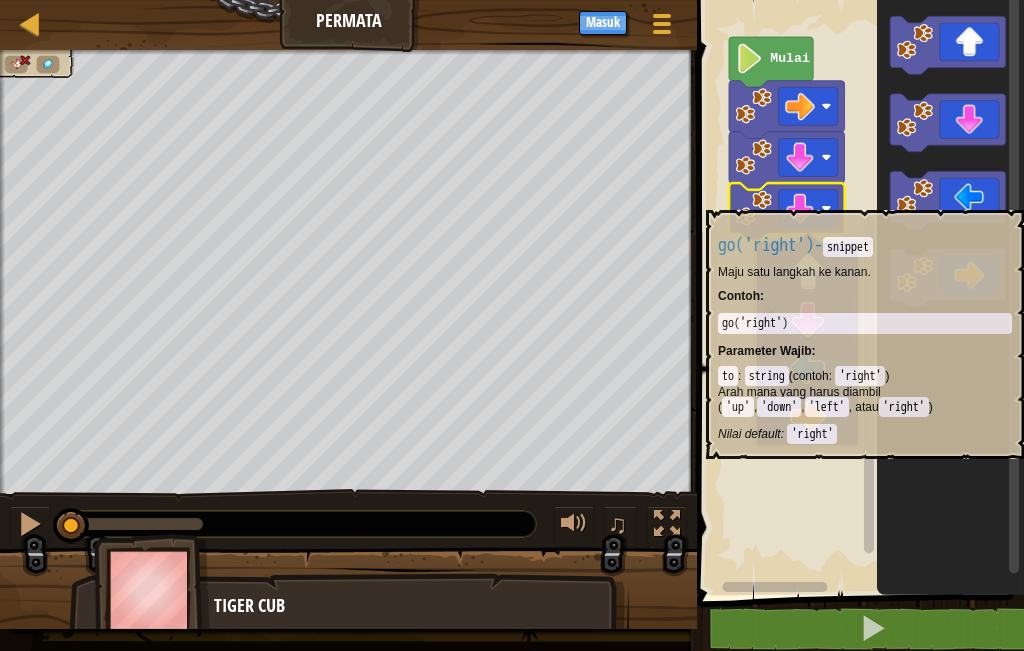 click on "'right'" at bounding box center [812, 434] 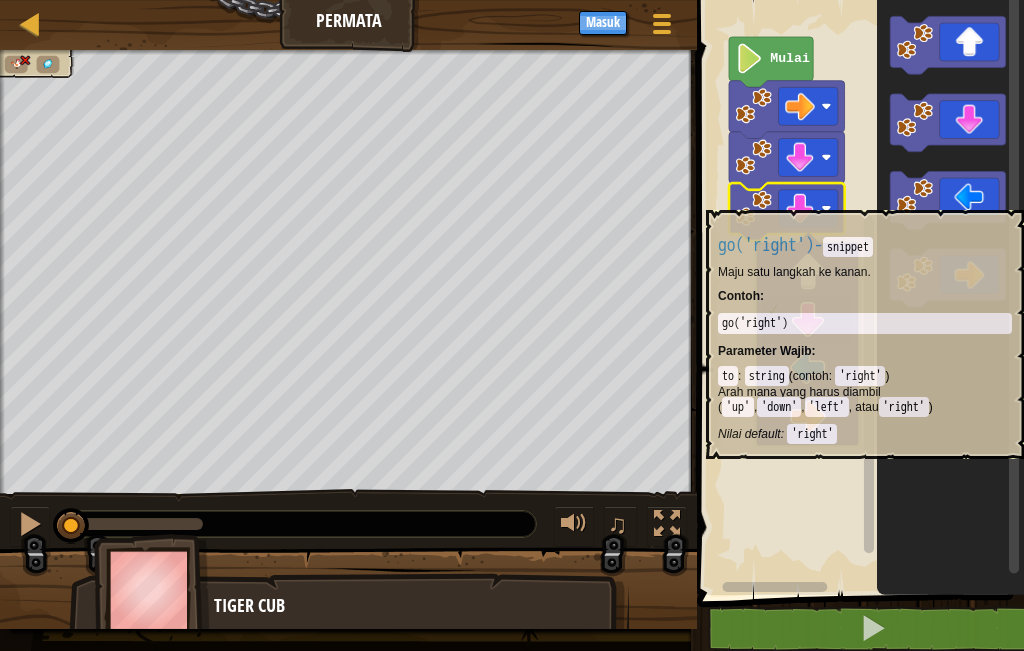 click 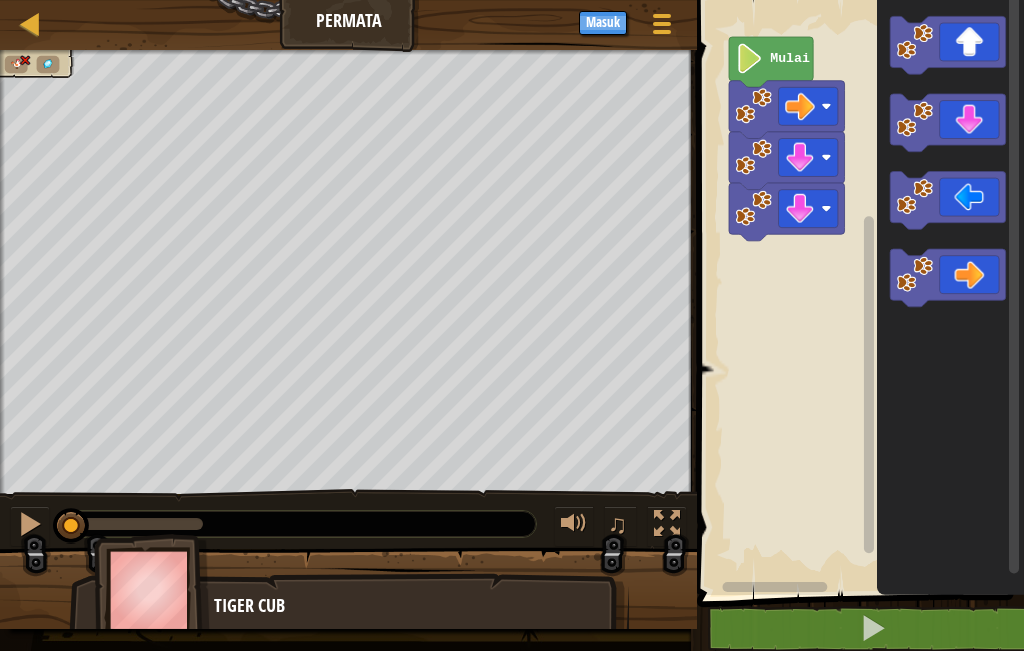 click 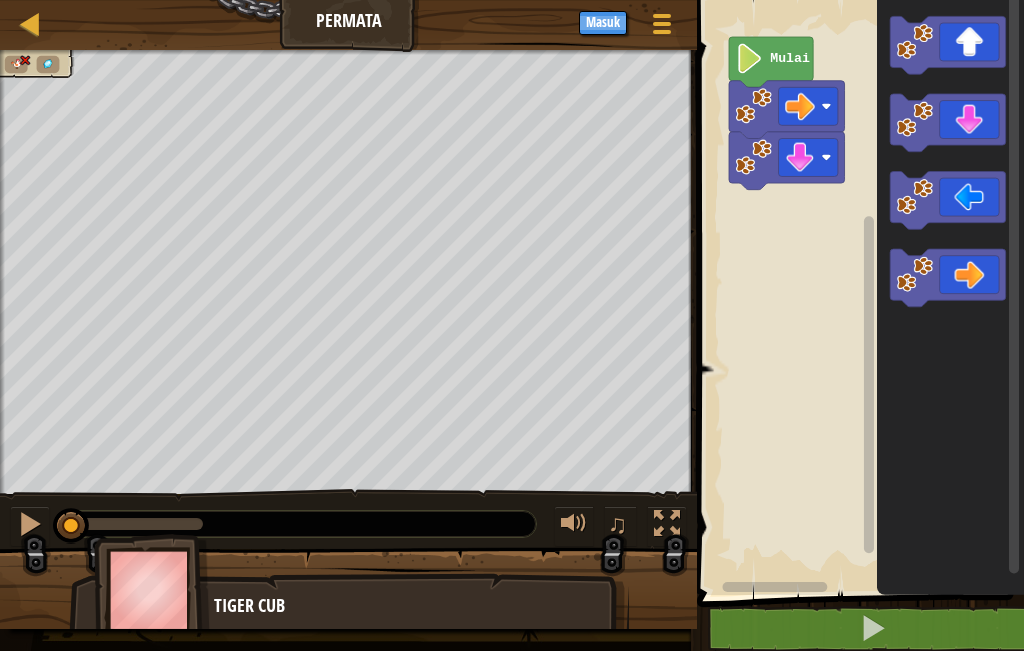 click 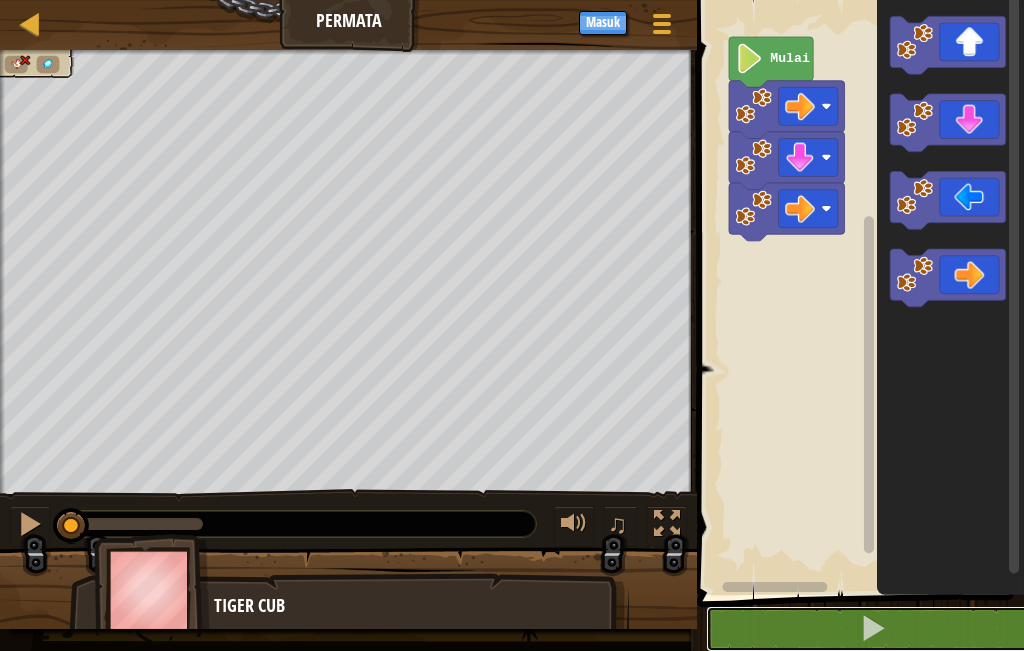 click at bounding box center [873, 628] 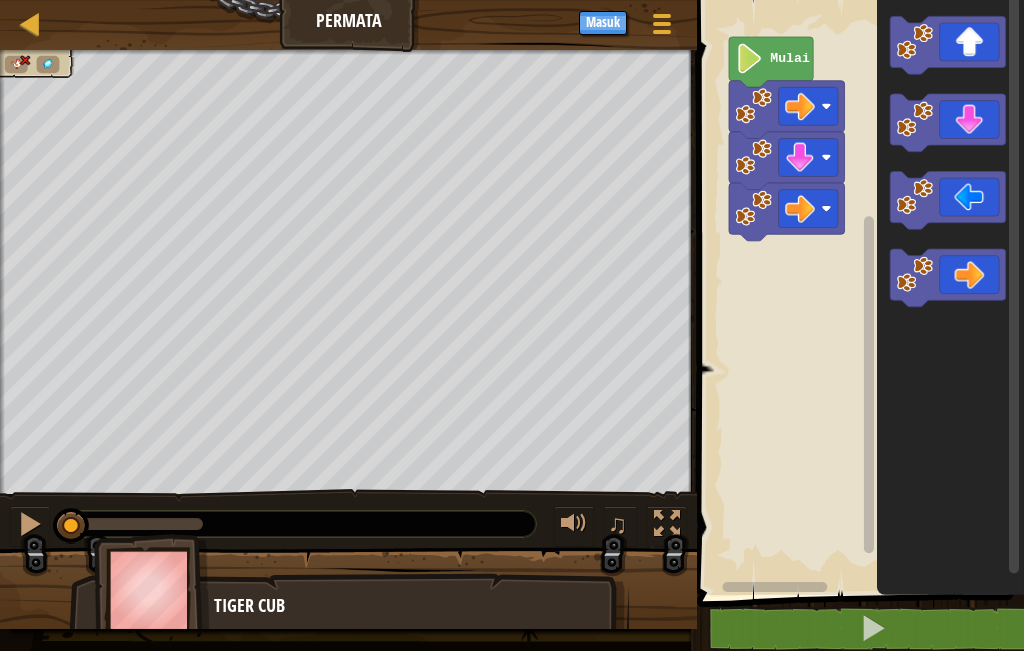 click 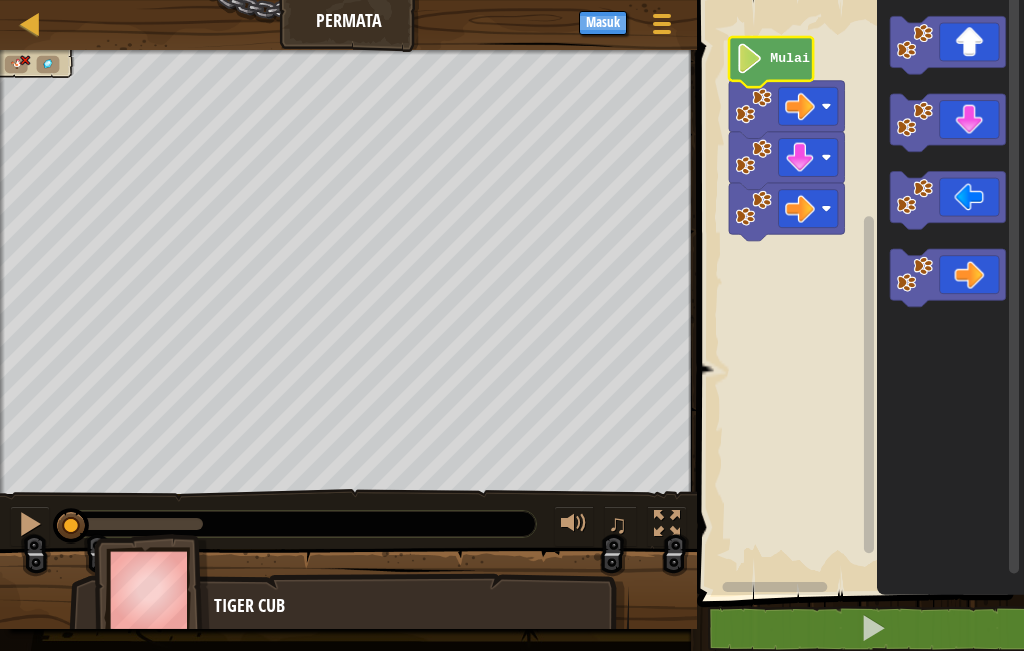 click 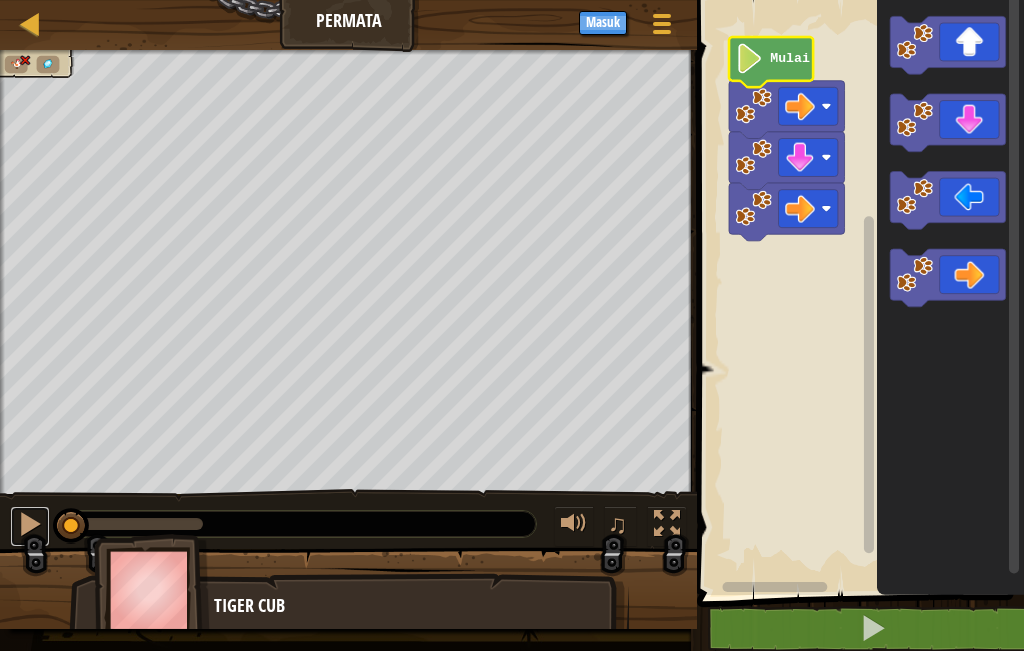 click at bounding box center (30, 524) 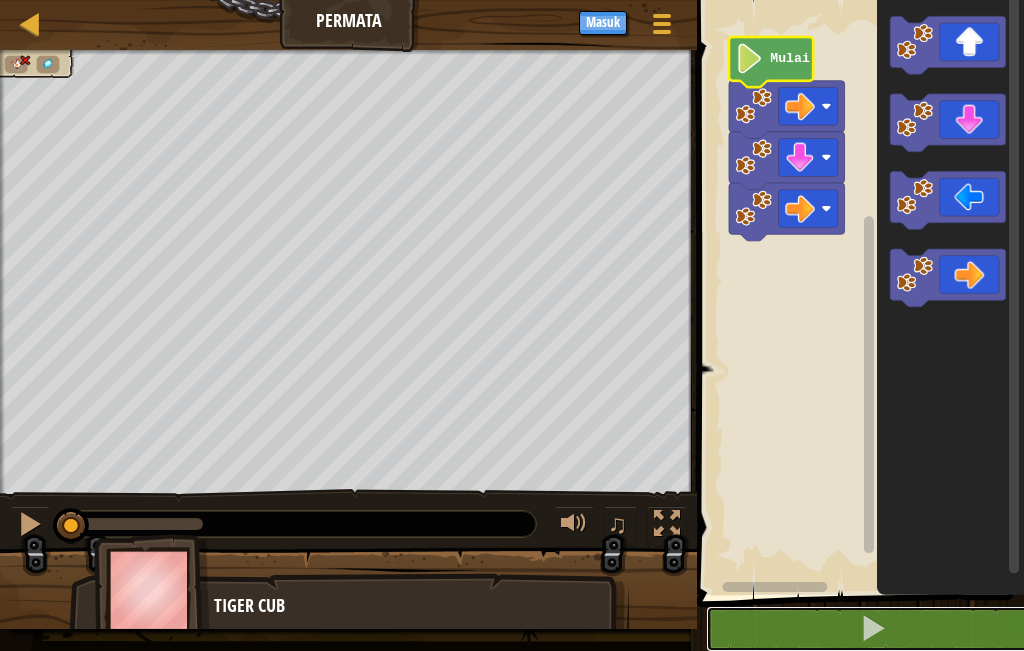 click at bounding box center [872, 629] 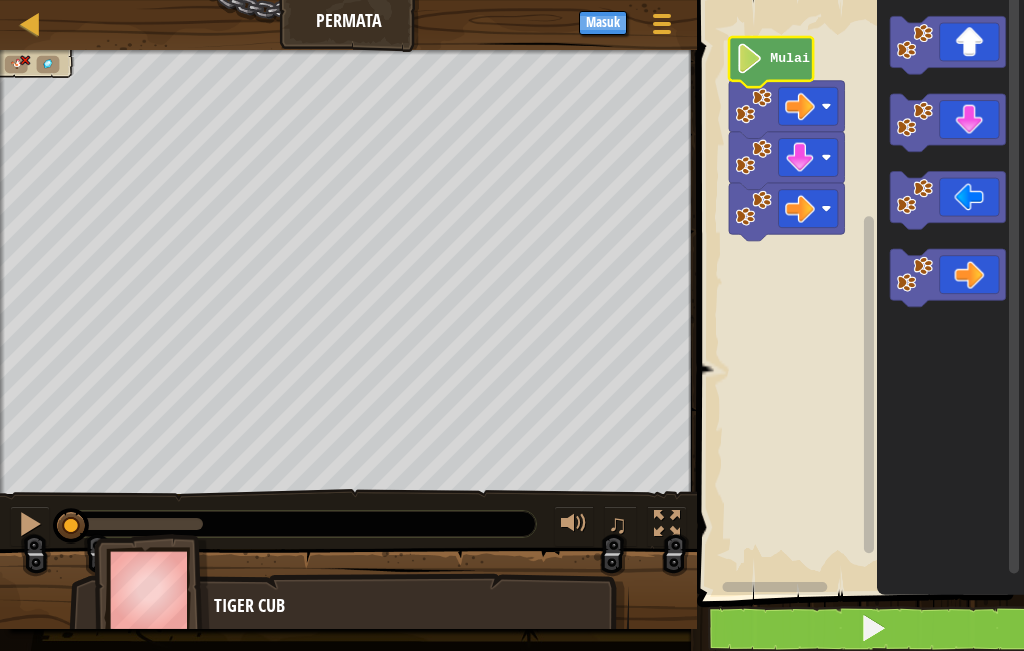 click 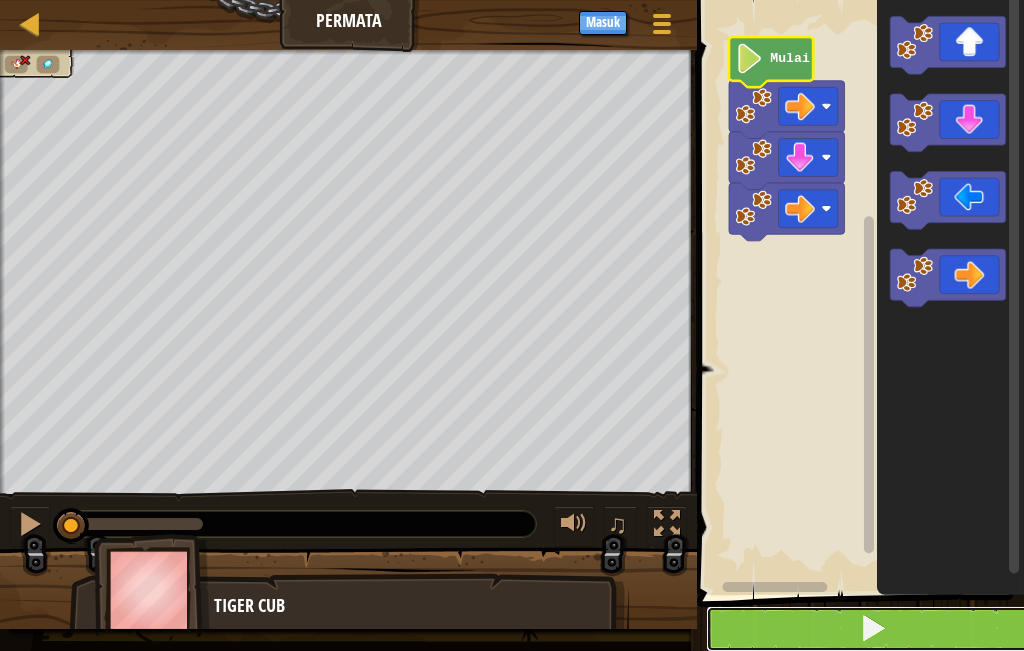 click at bounding box center [872, 629] 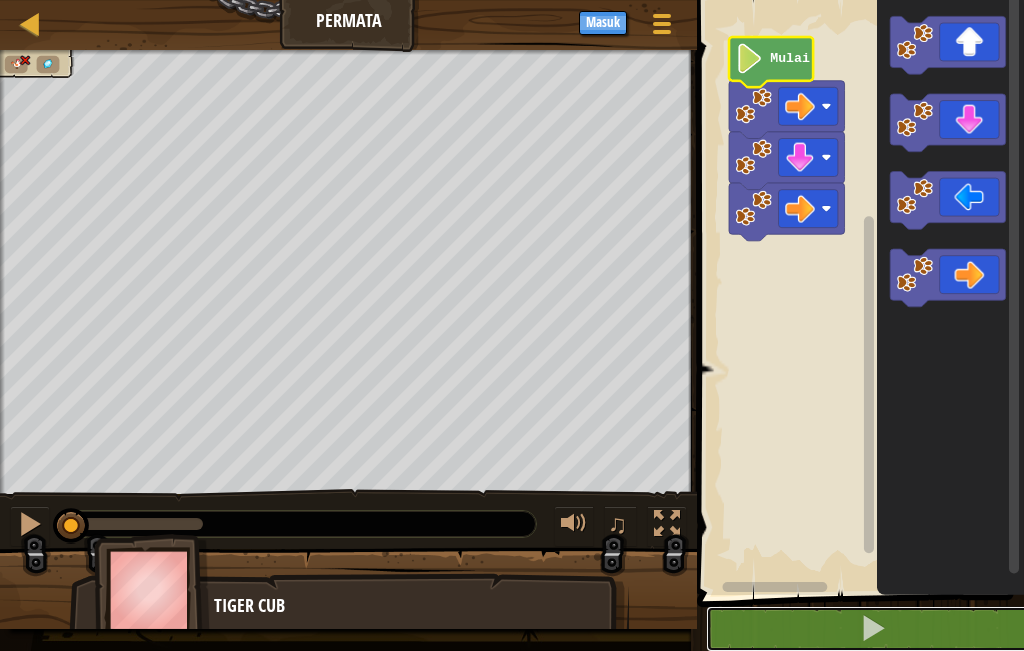 drag, startPoint x: 801, startPoint y: 621, endPoint x: 227, endPoint y: 7, distance: 840.51886 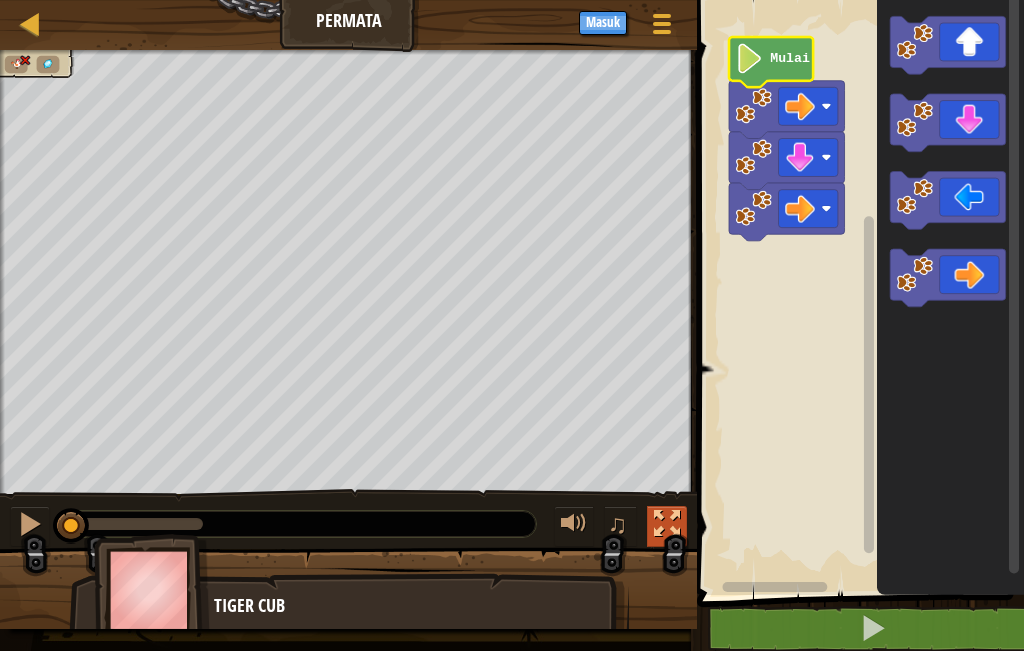 click at bounding box center [667, 524] 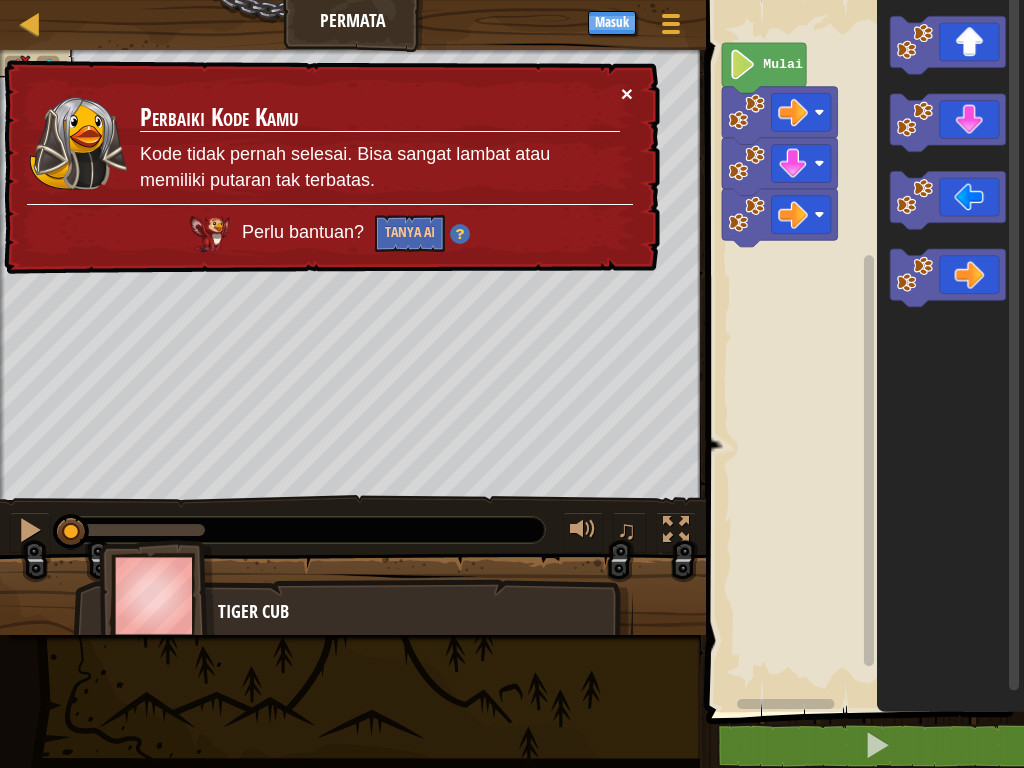 click on "×" at bounding box center [627, 93] 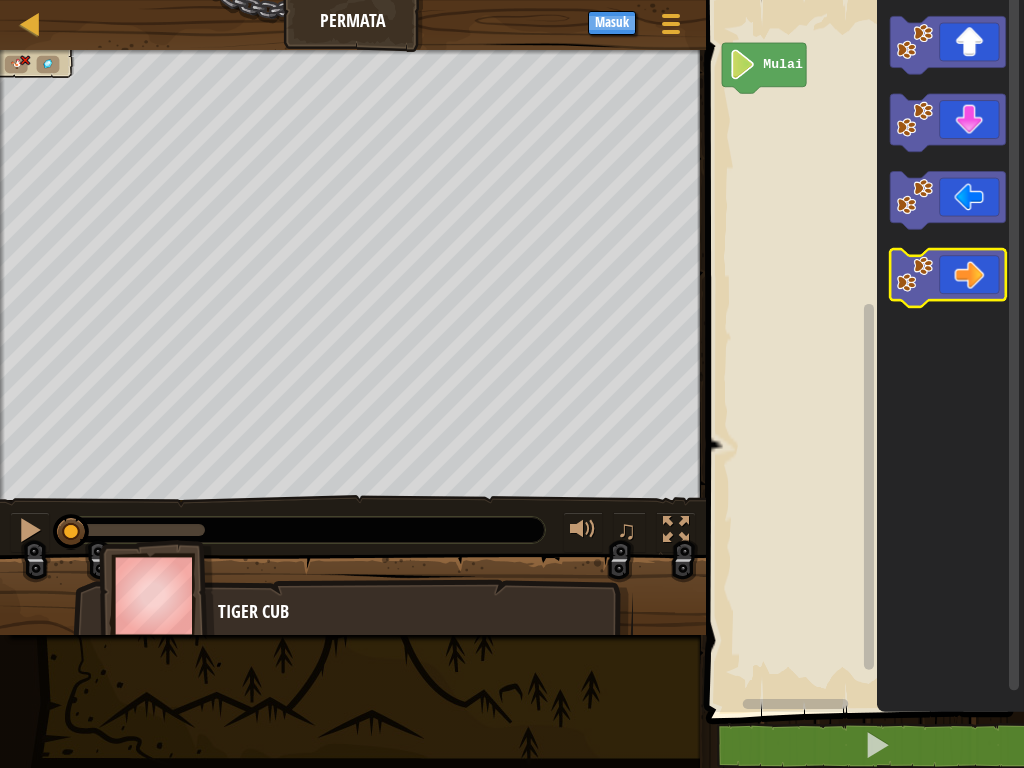 click on "Mulai" at bounding box center [862, 351] 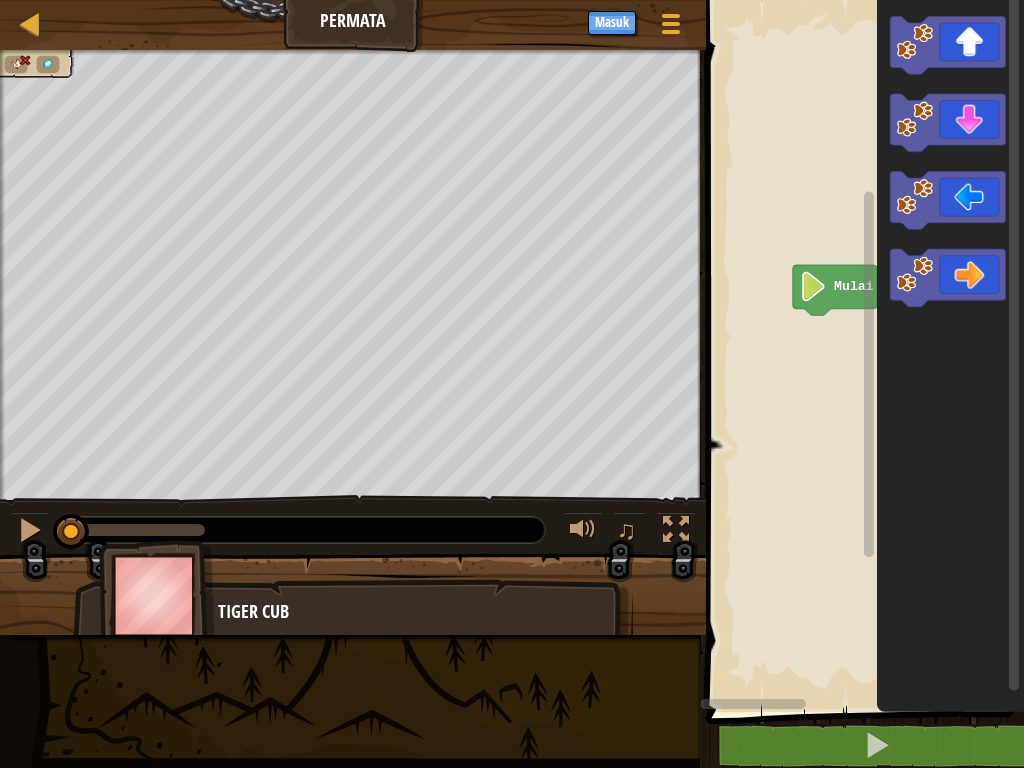 click 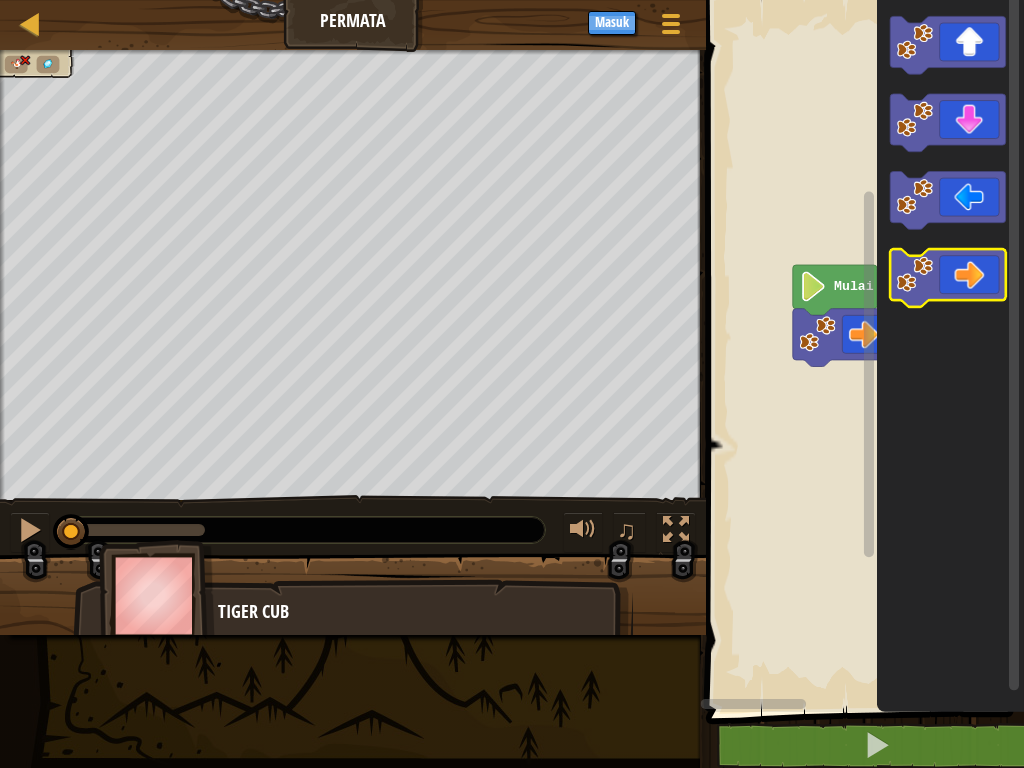 click 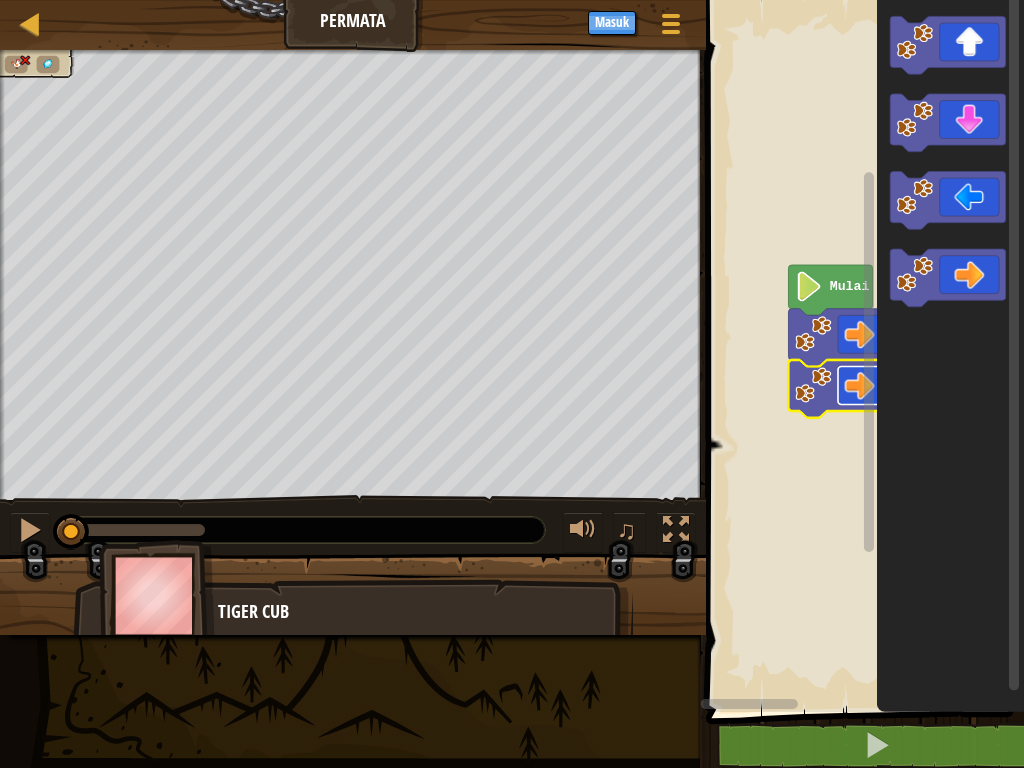 click 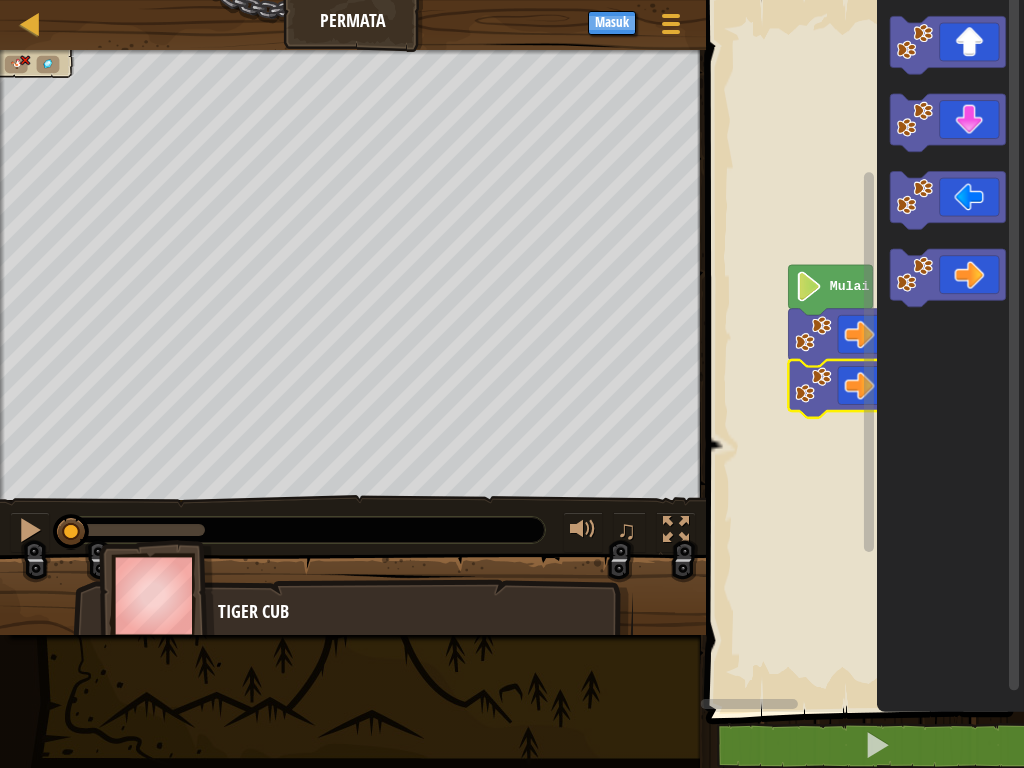 click 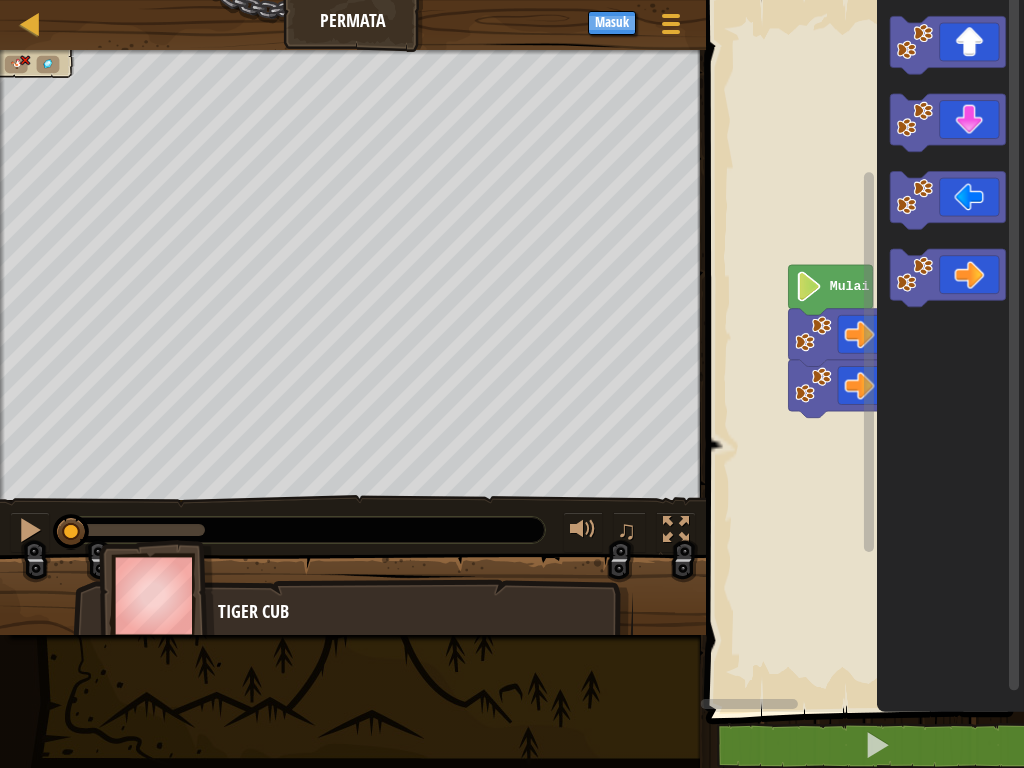 click 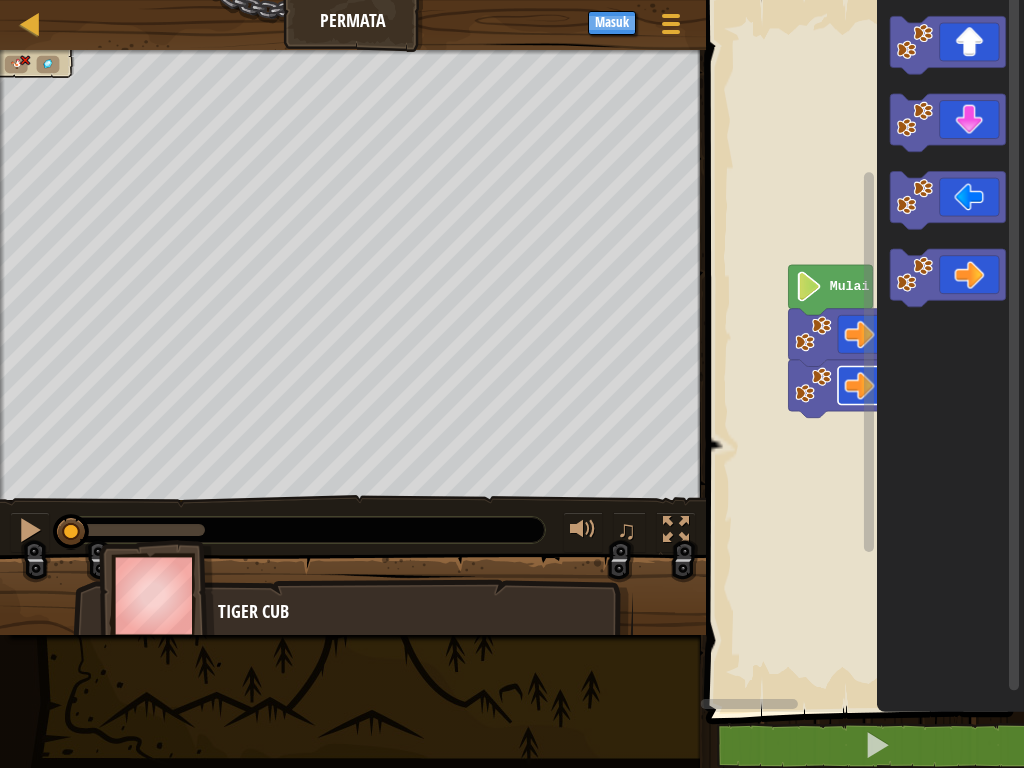 click 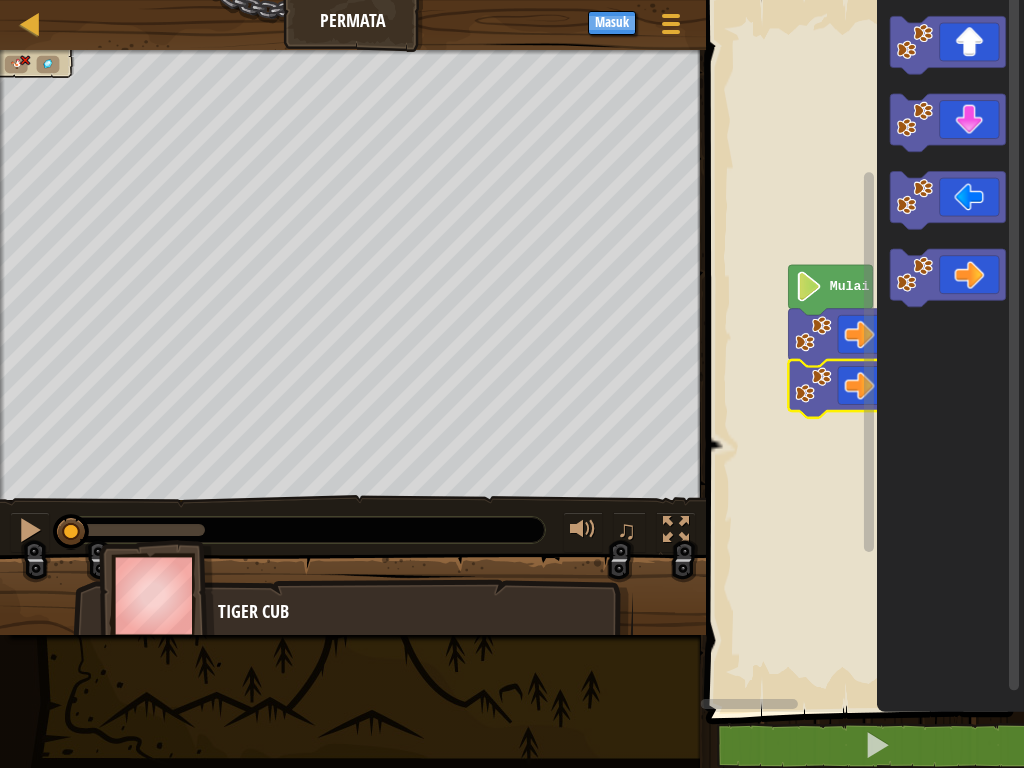 click 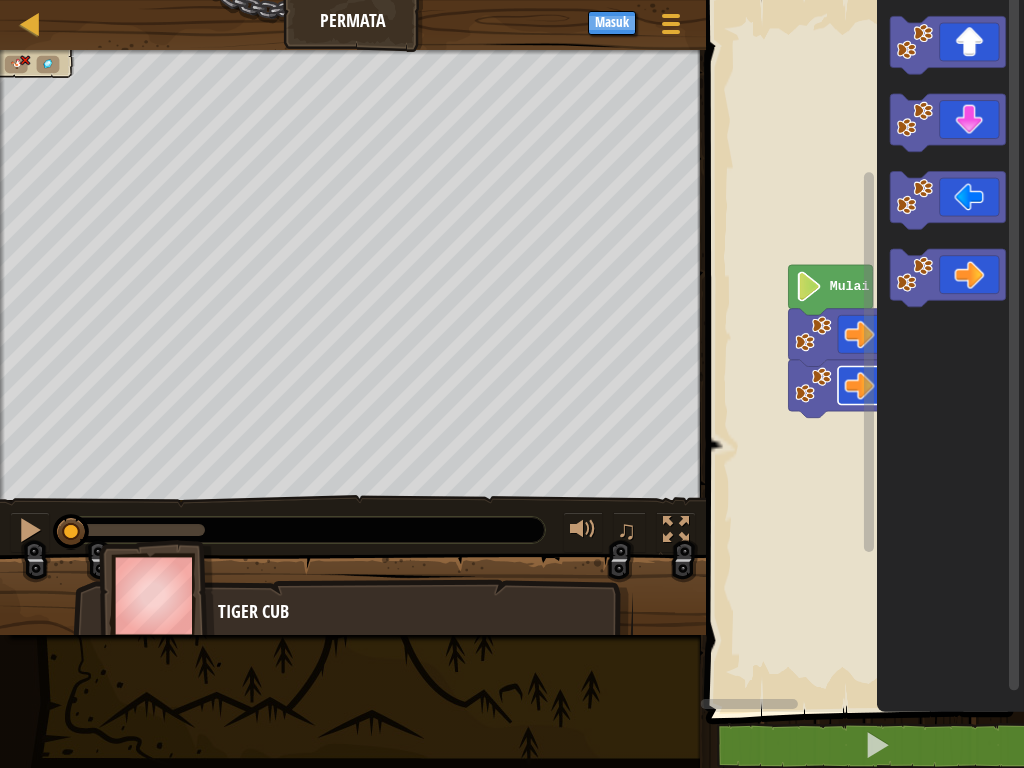 click 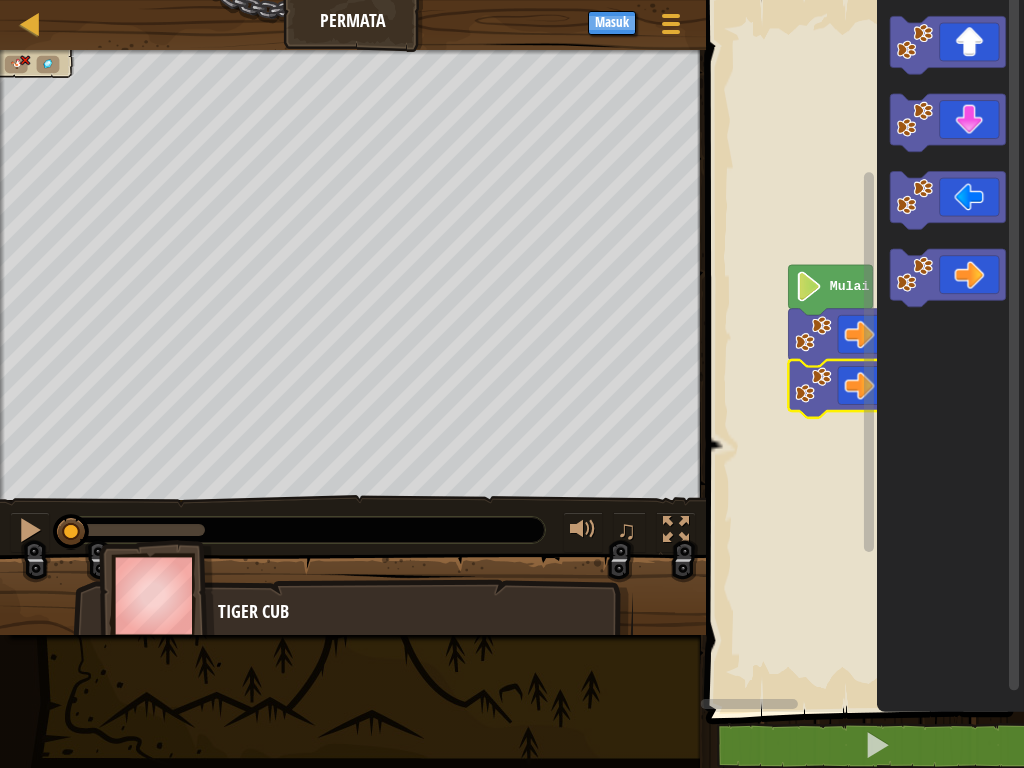 click 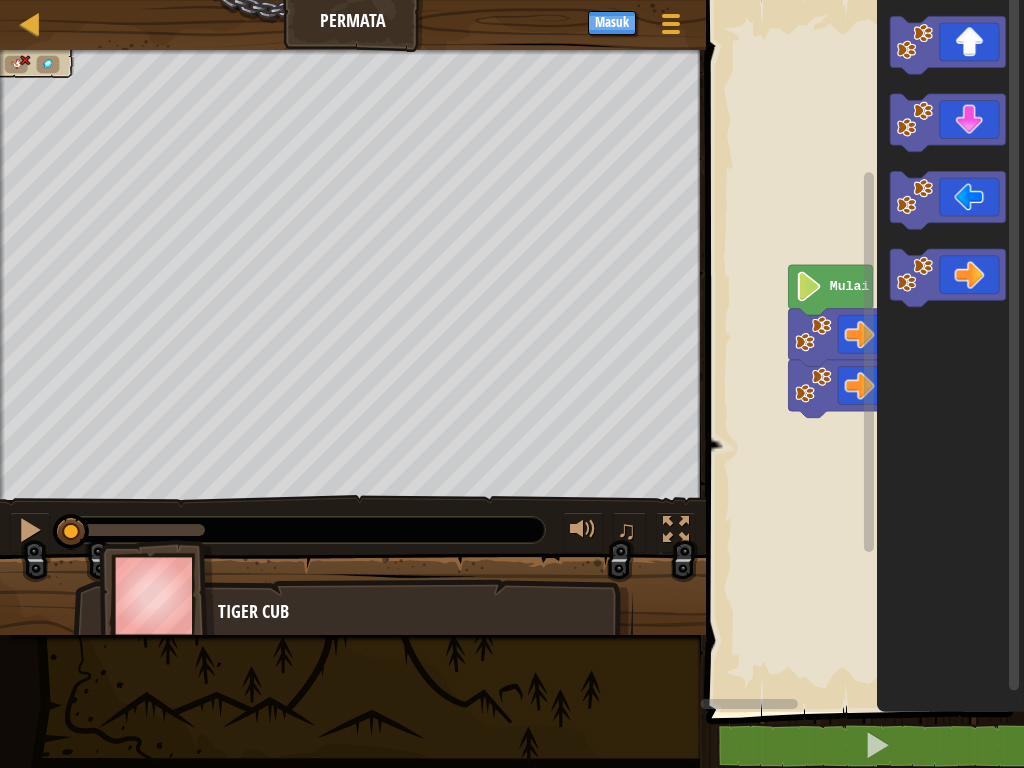 click 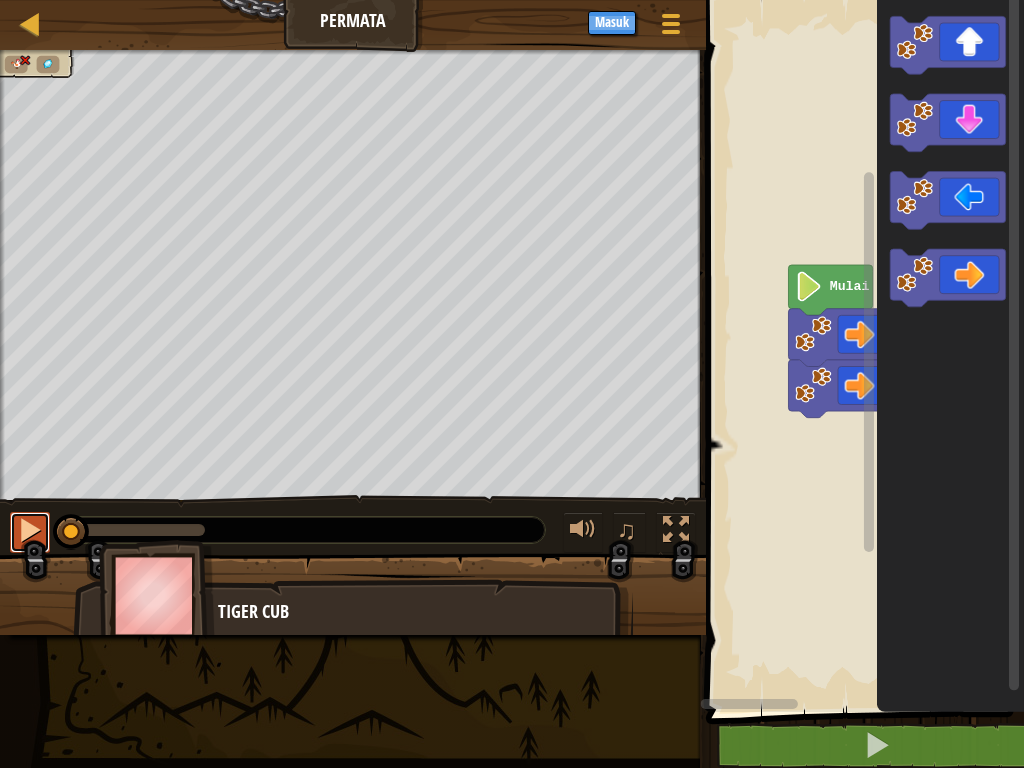 click at bounding box center [30, 532] 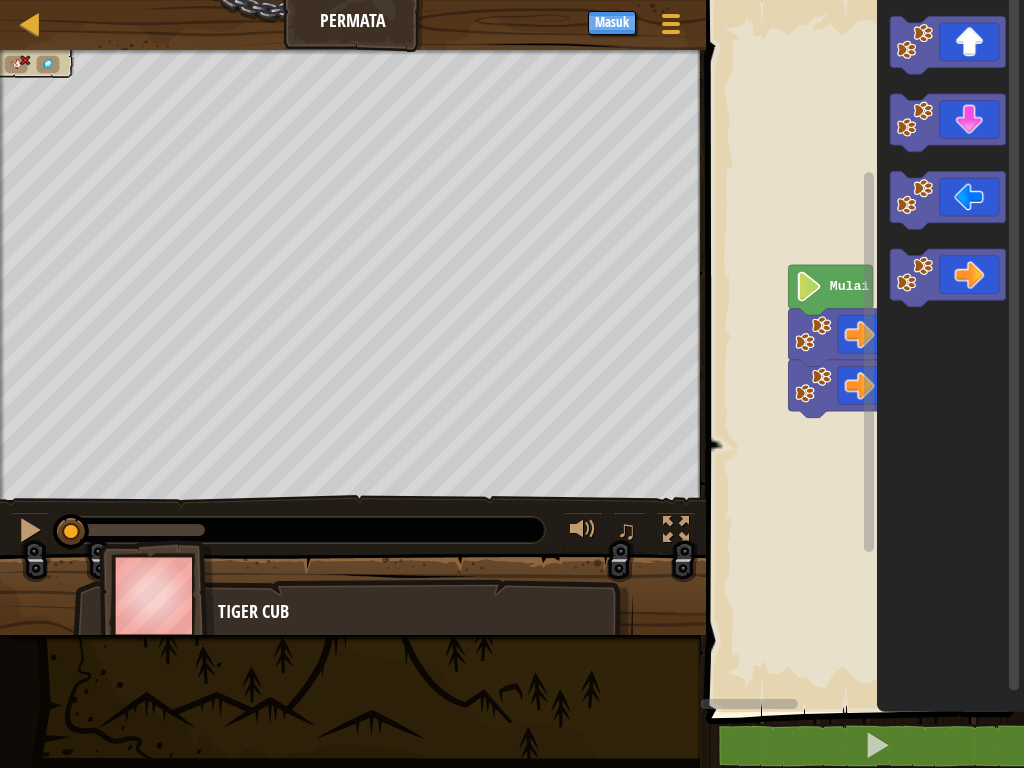 click at bounding box center (30, 530) 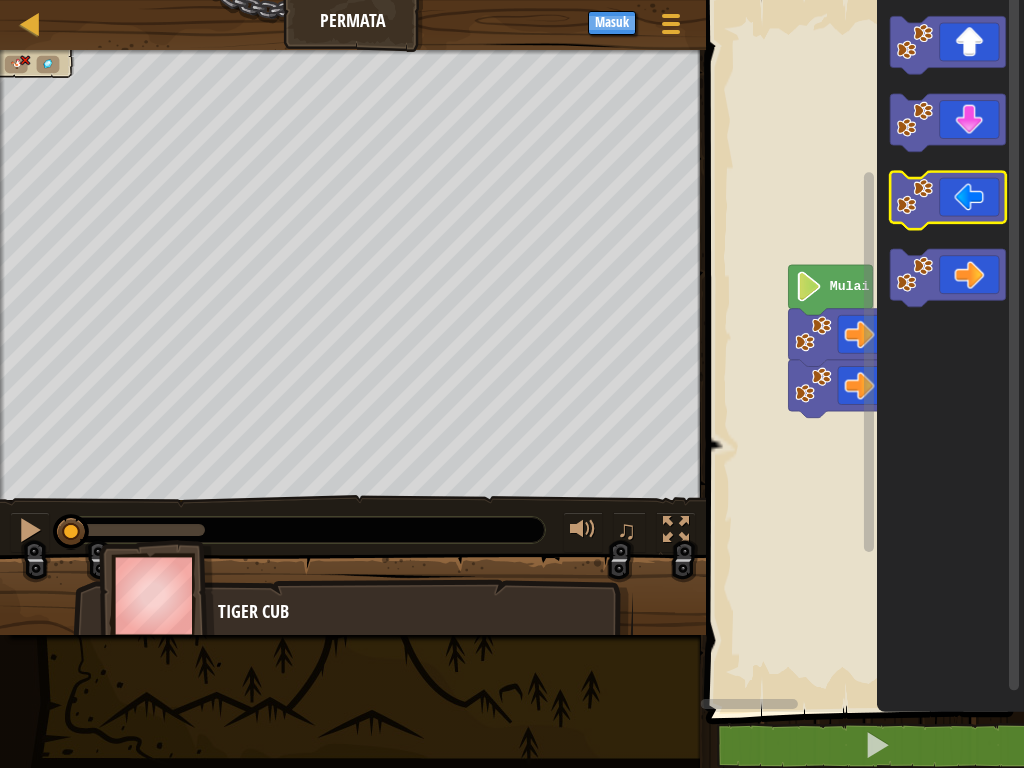 click 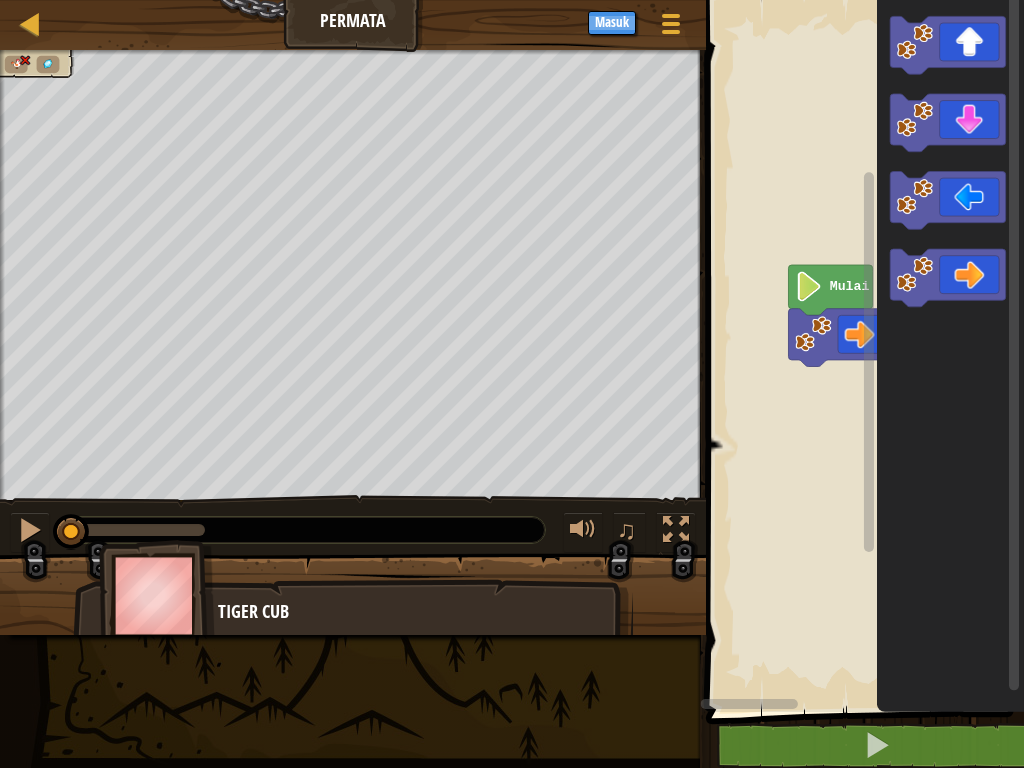 click 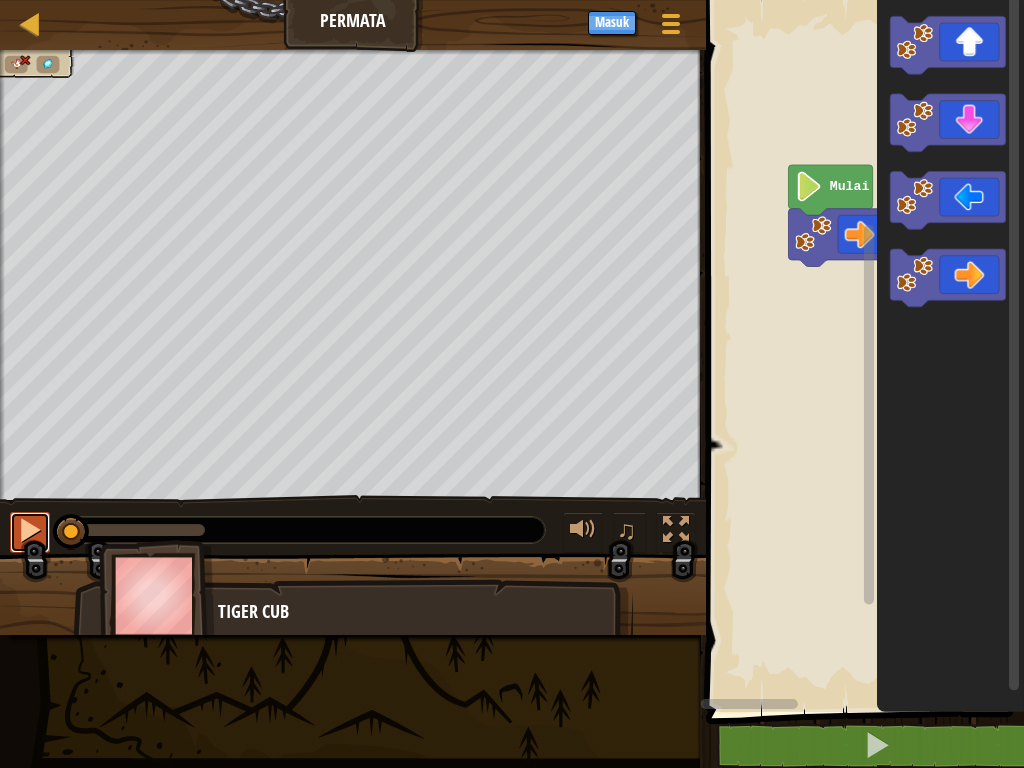 click on "♫ Tiger Cub" at bounding box center [512, 342] 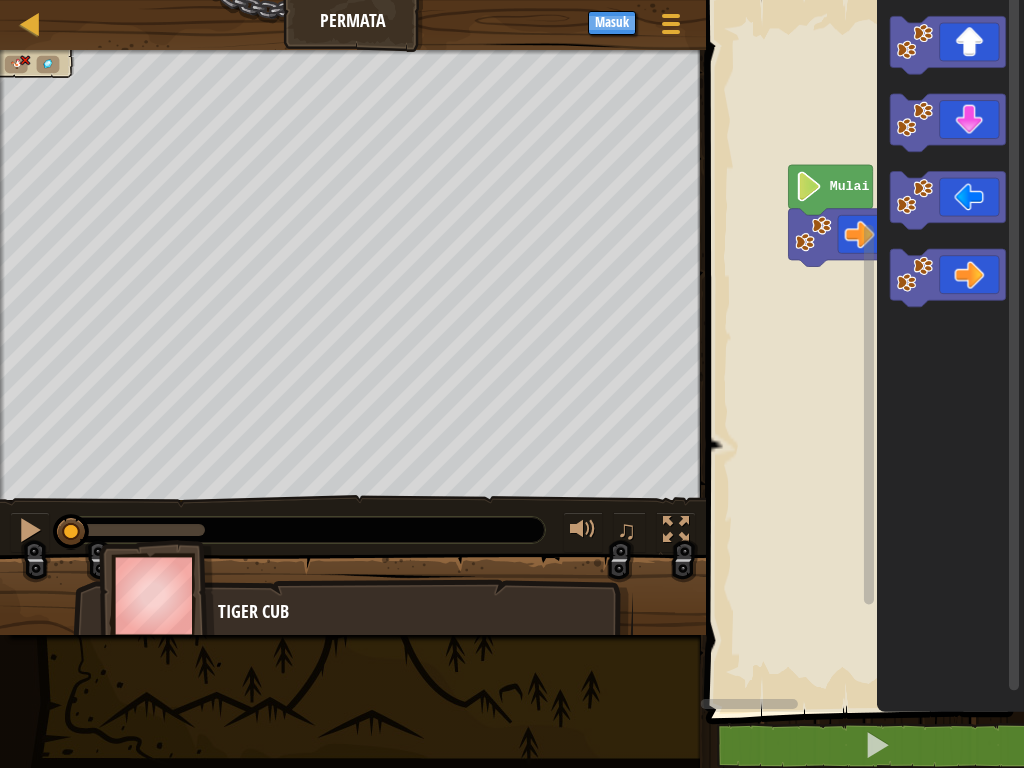 click 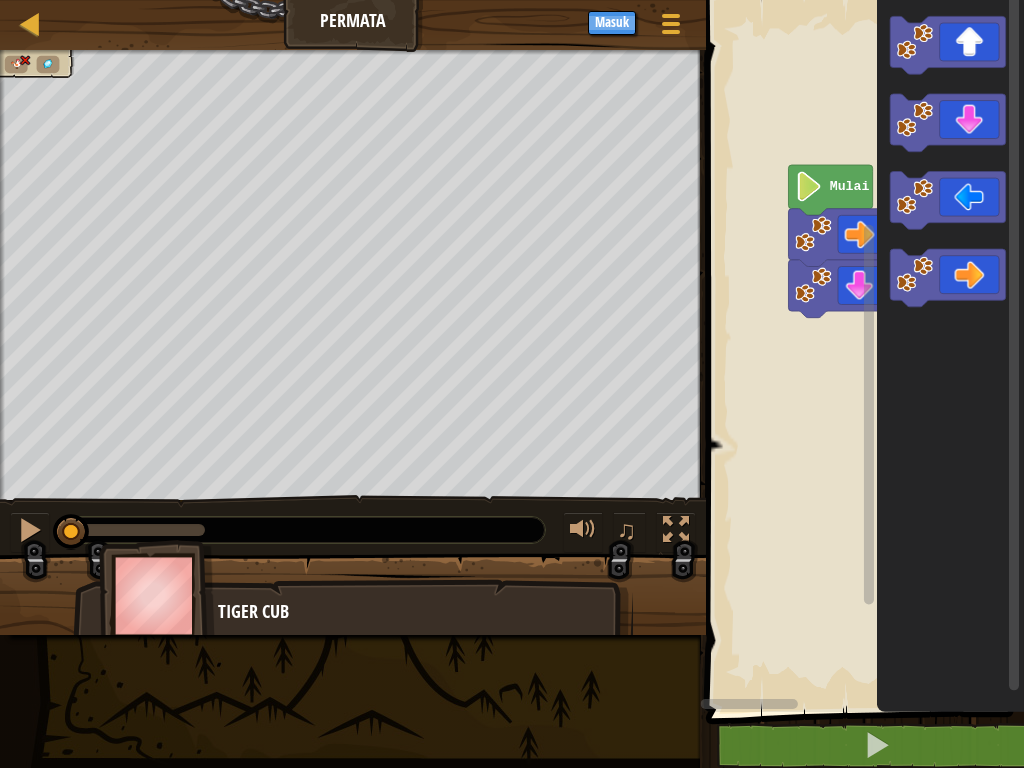 click 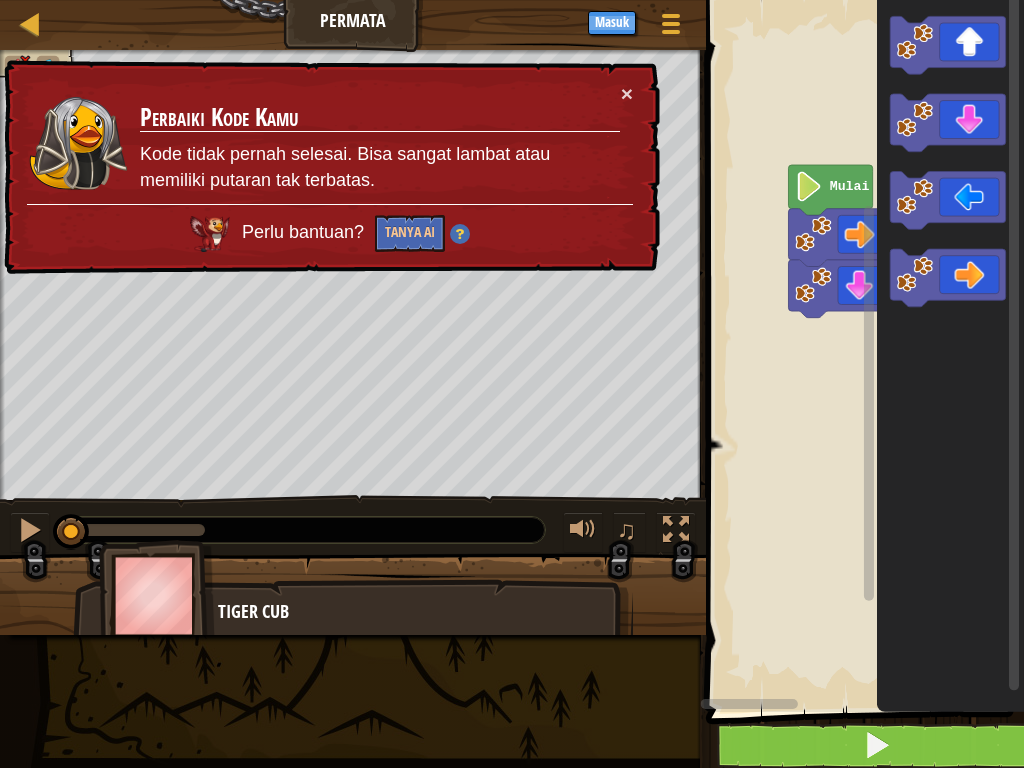 drag, startPoint x: 838, startPoint y: 743, endPoint x: 880, endPoint y: 767, distance: 48.373547 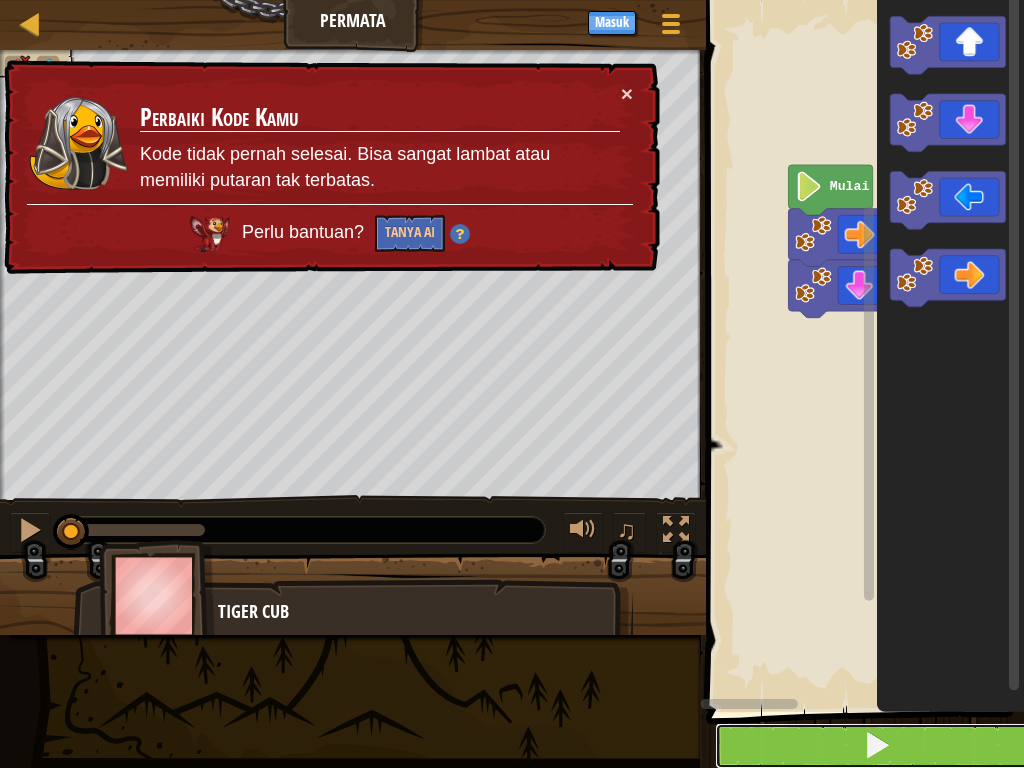 click at bounding box center [877, 746] 